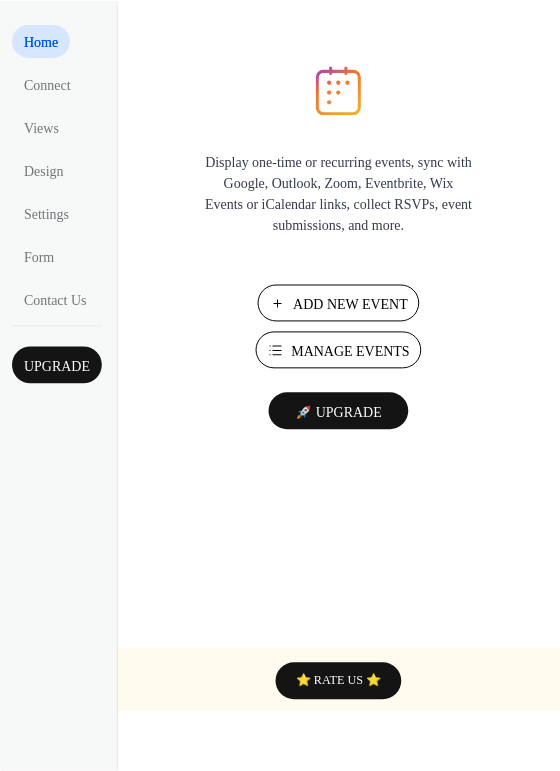scroll, scrollTop: 0, scrollLeft: 0, axis: both 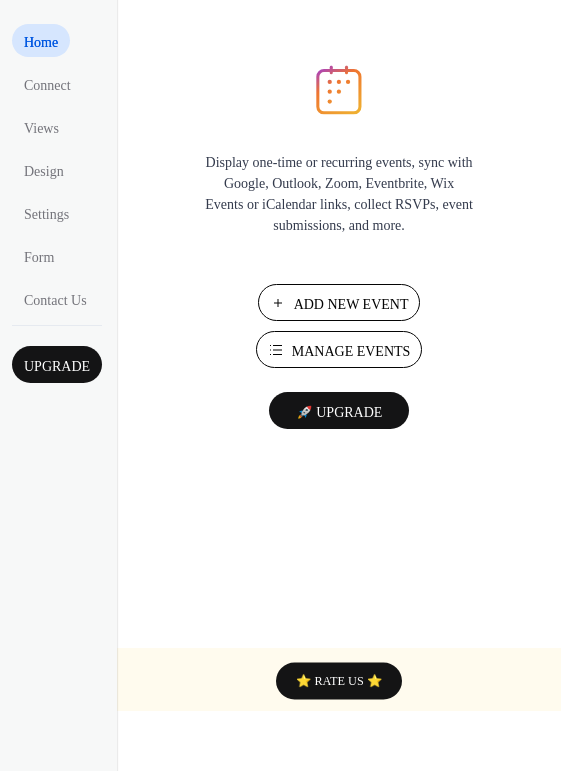 click on "🚀 Upgrade" at bounding box center [339, 412] 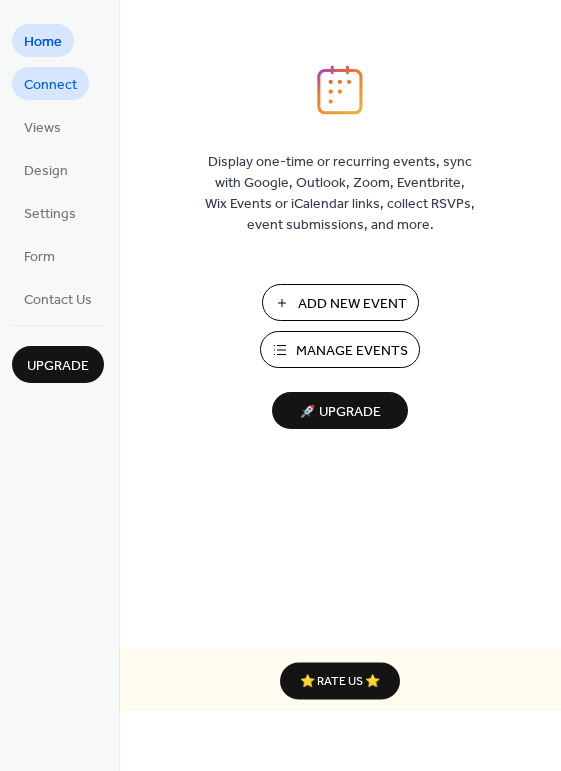 click on "Connect" at bounding box center [50, 85] 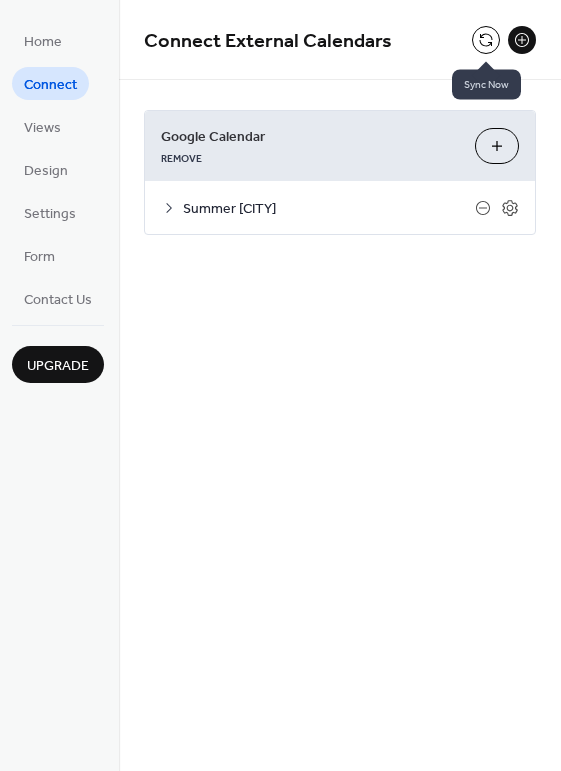 click at bounding box center [486, 40] 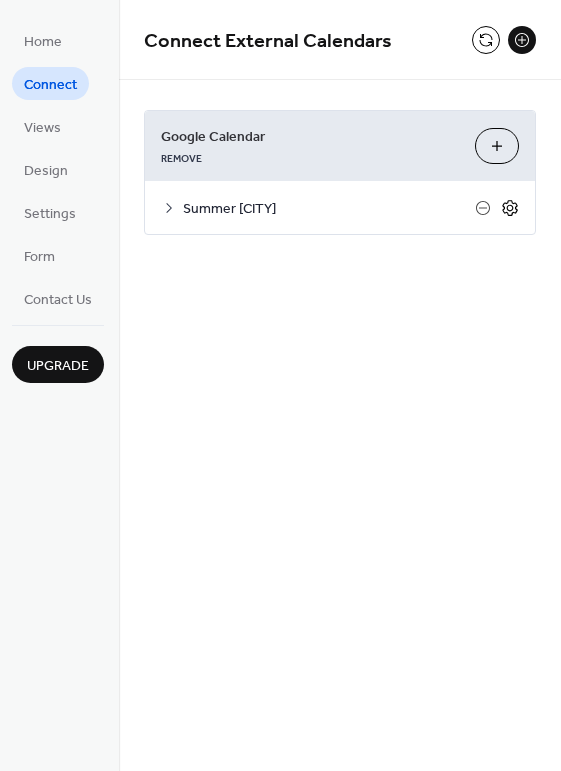 click 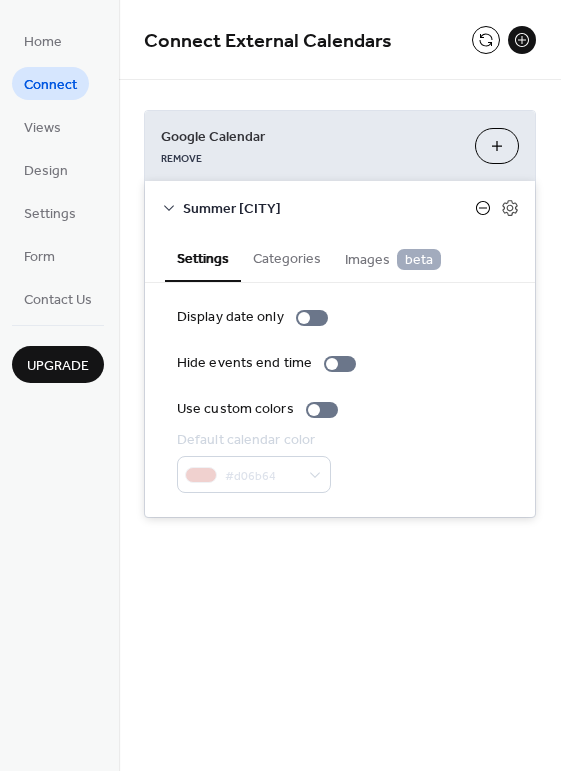 click 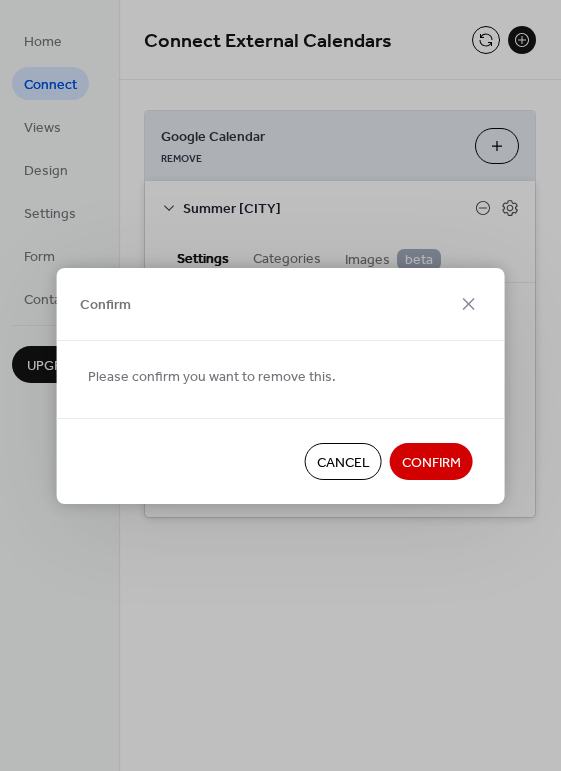 click on "Confirm" at bounding box center [431, 462] 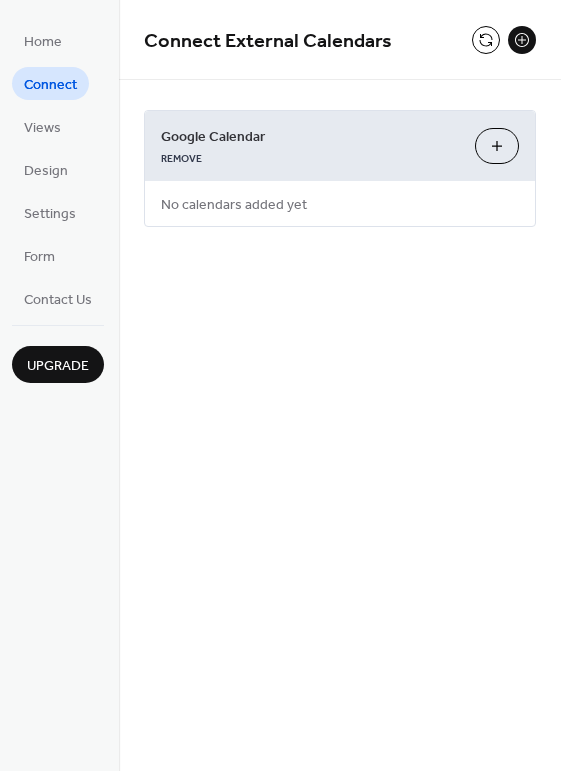 click on "Choose Calendars" at bounding box center (497, 146) 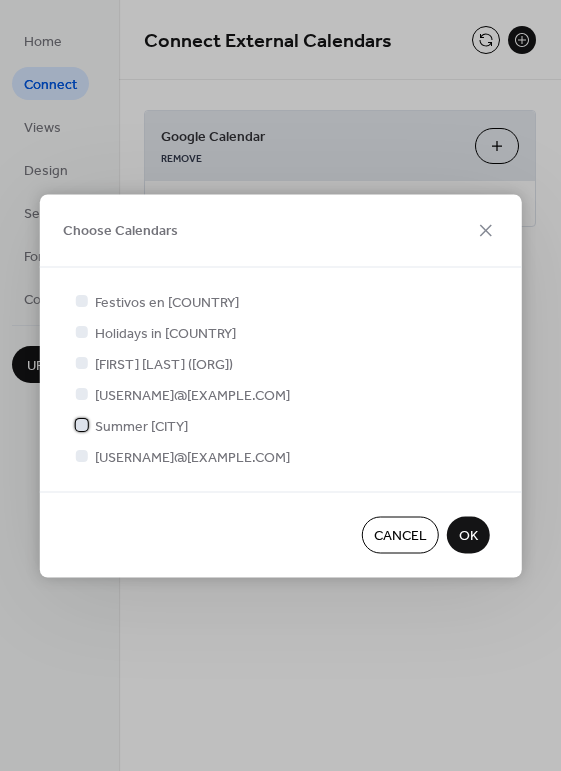 click at bounding box center [81, 425] 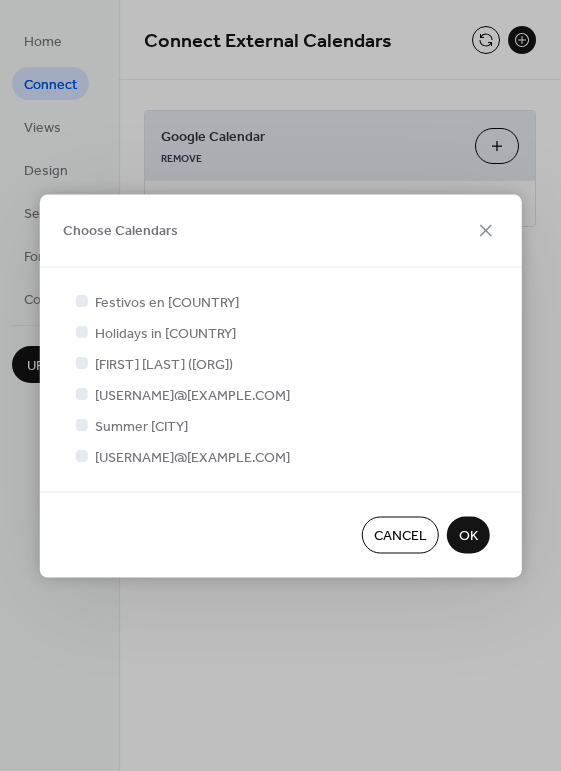 click on "OK" at bounding box center (468, 536) 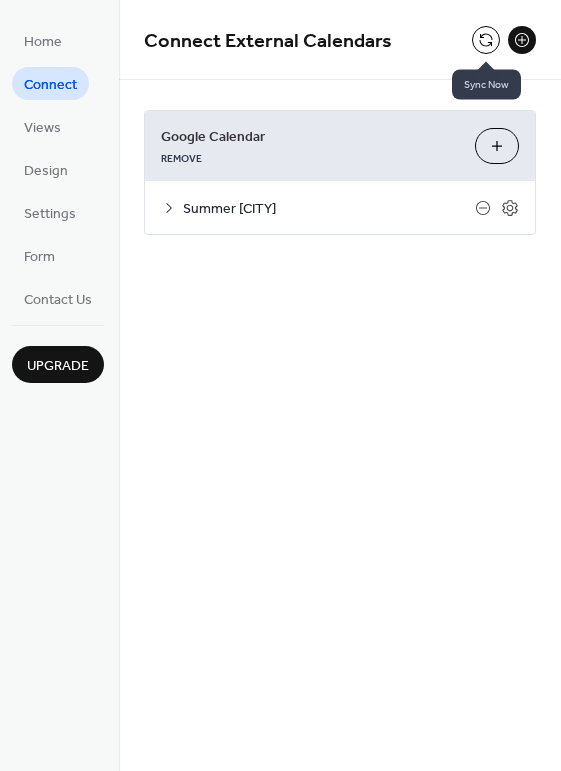 click at bounding box center [486, 40] 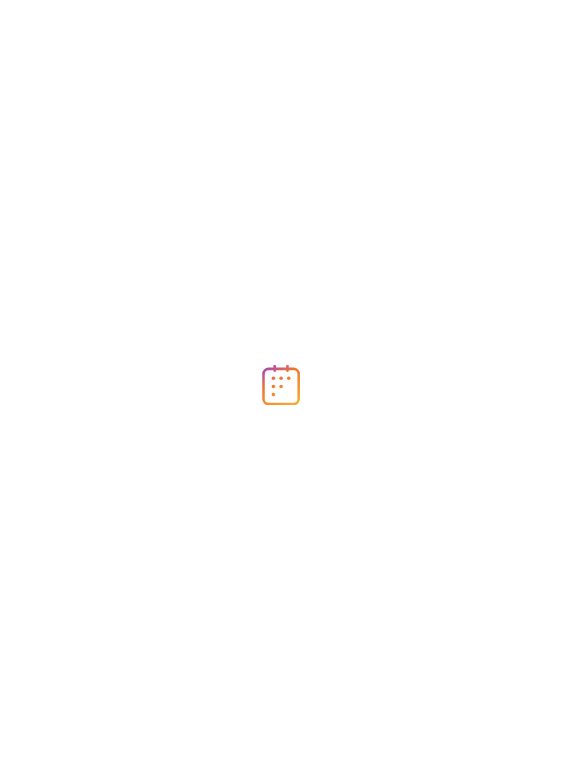 scroll, scrollTop: 0, scrollLeft: 0, axis: both 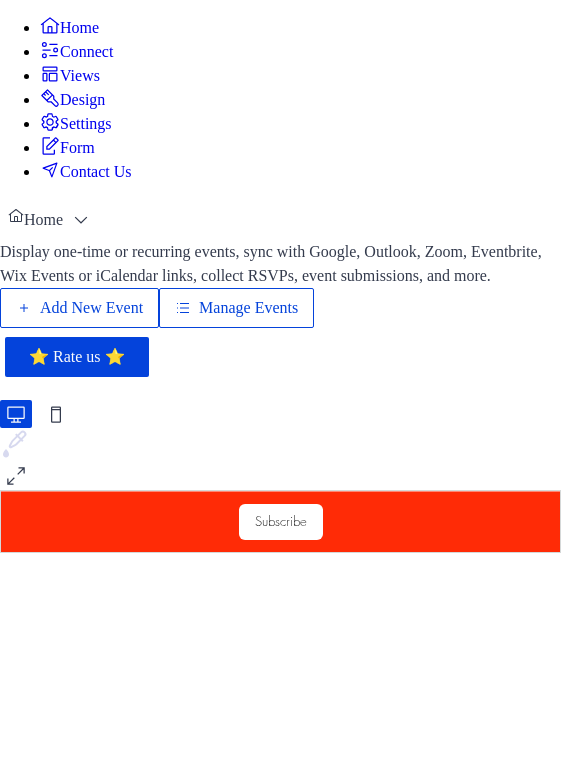 click on "Connect" at bounding box center [86, 52] 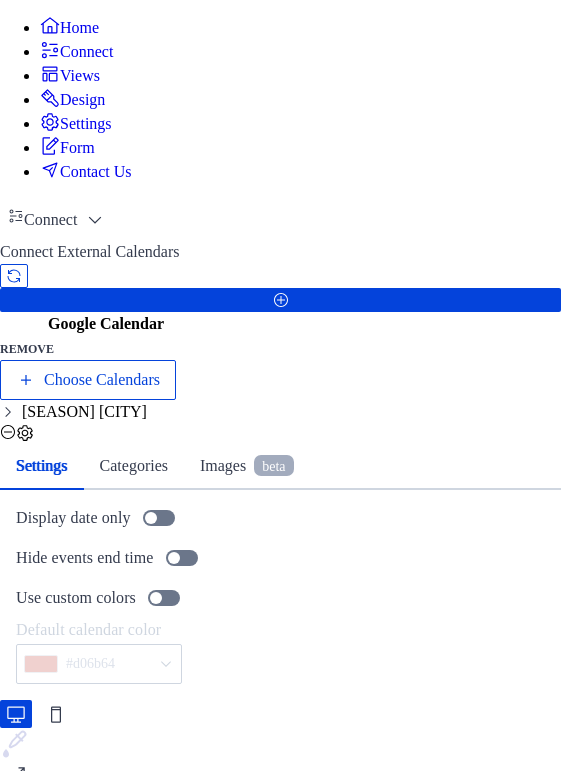 click on "Views" at bounding box center (80, 76) 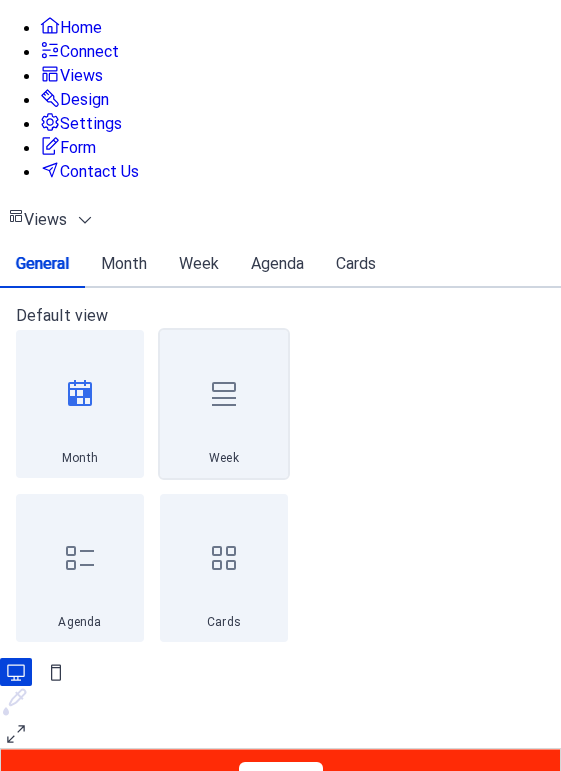 click 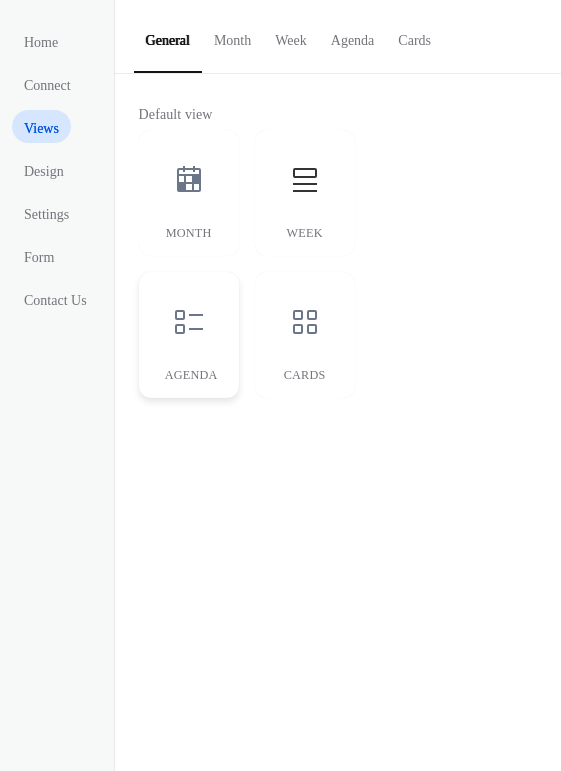 click 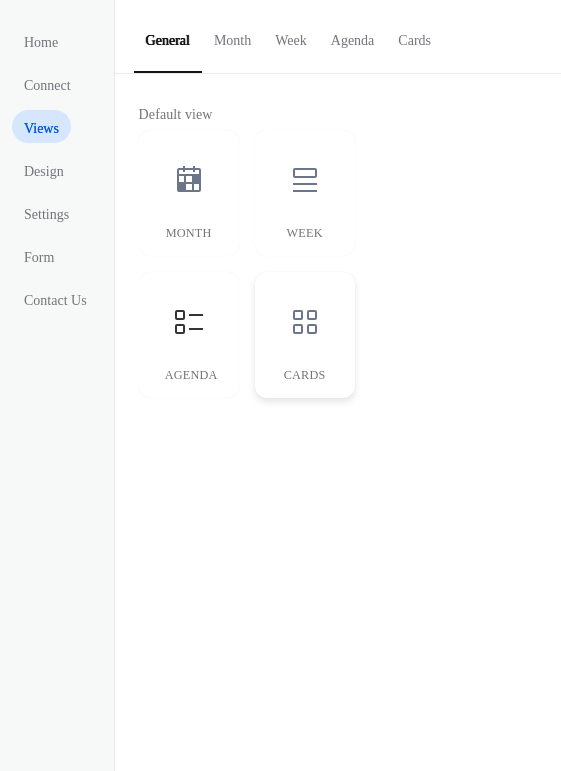 click 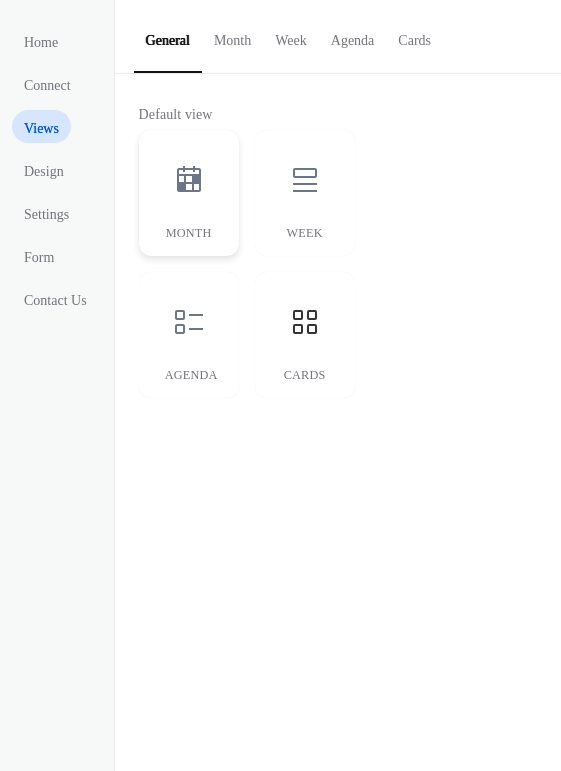 click 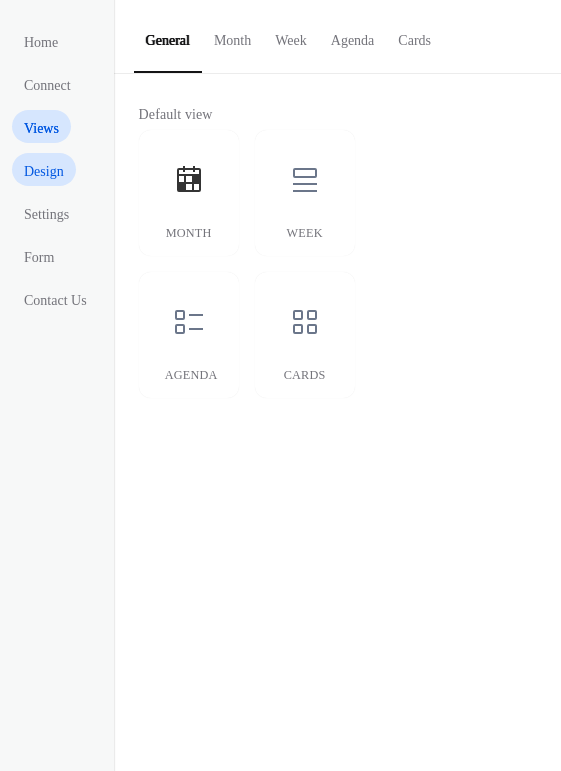 click on "Design" at bounding box center (44, 171) 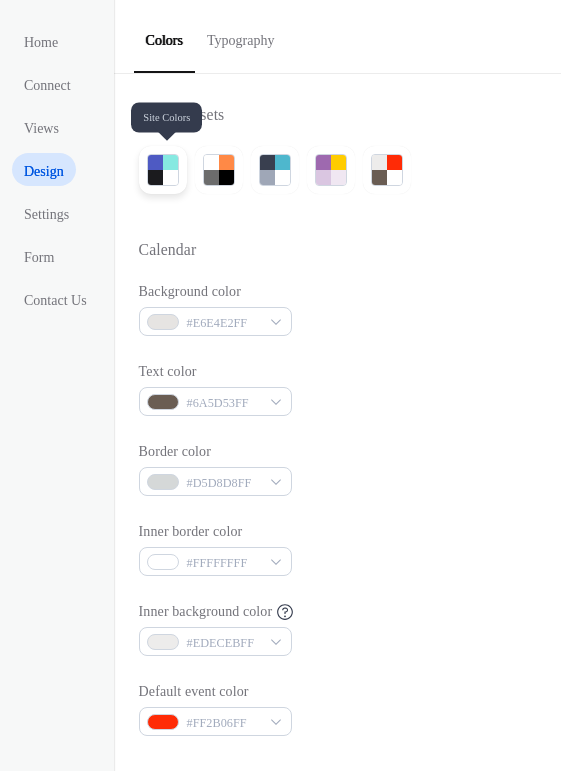 click at bounding box center [155, 177] 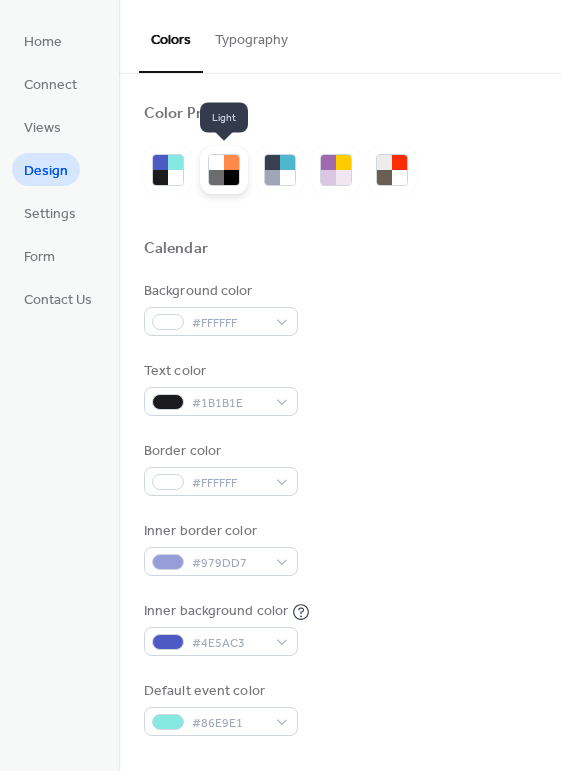 click at bounding box center (224, 170) 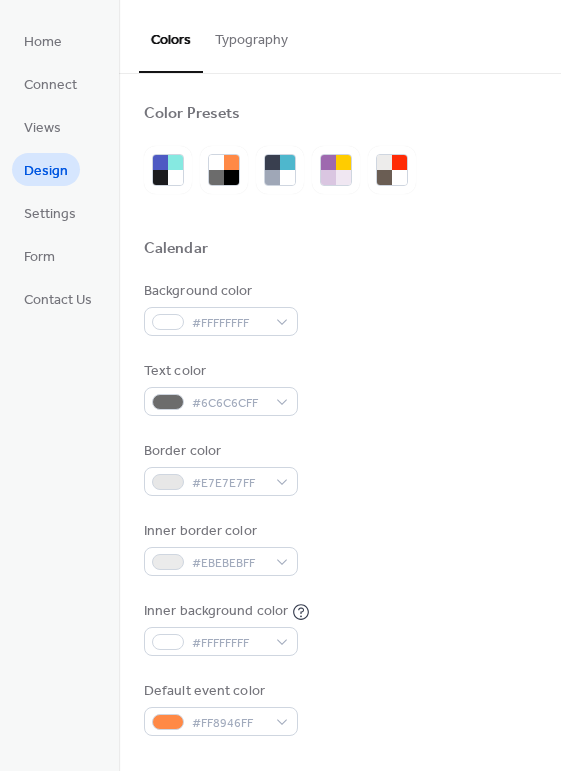 click at bounding box center [280, 170] 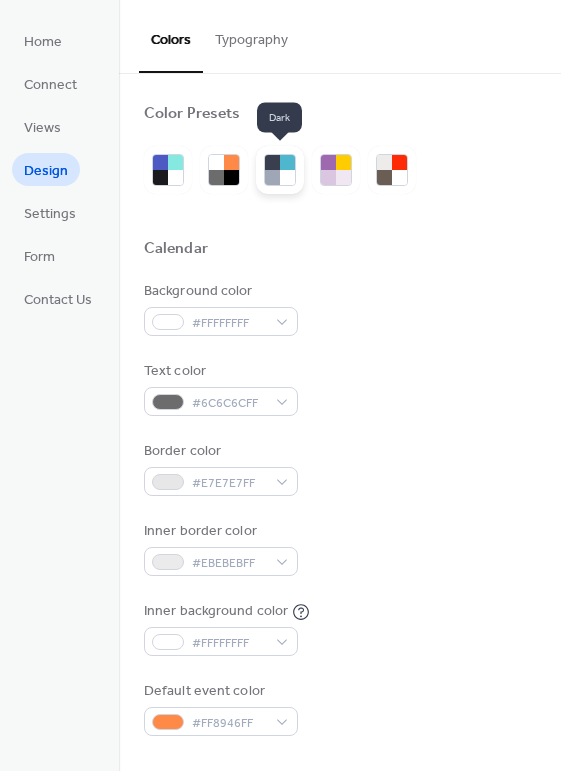 click at bounding box center [280, 170] 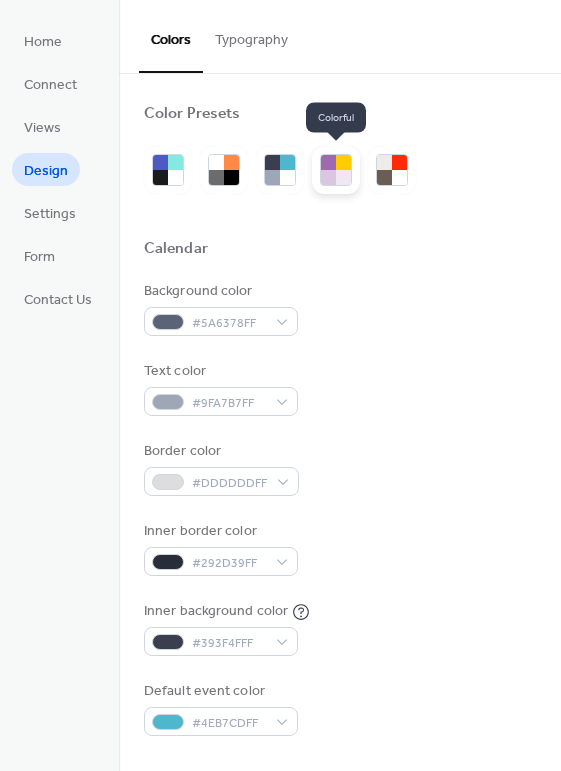 click at bounding box center [343, 177] 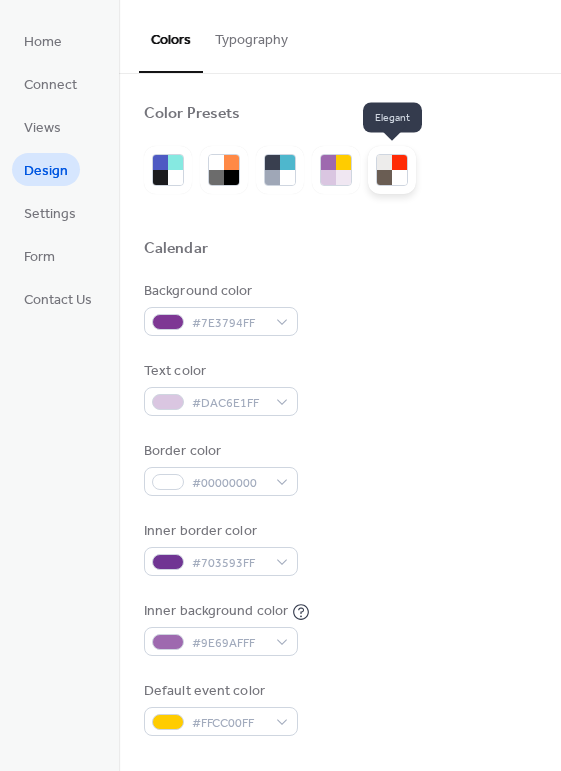 click at bounding box center (384, 177) 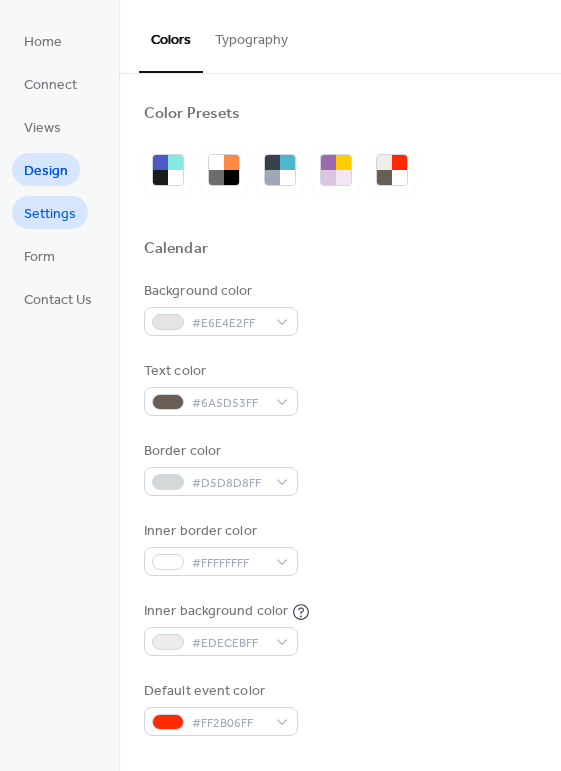 click on "Settings" at bounding box center [50, 214] 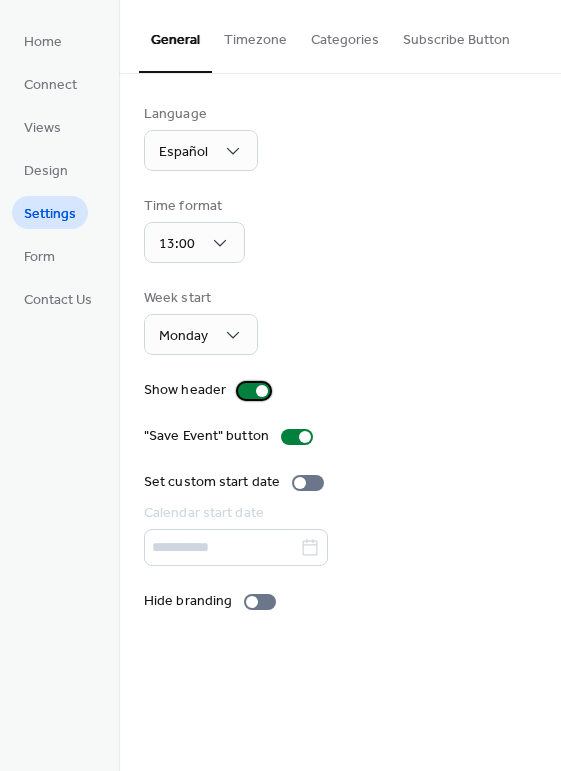 click at bounding box center [254, 391] 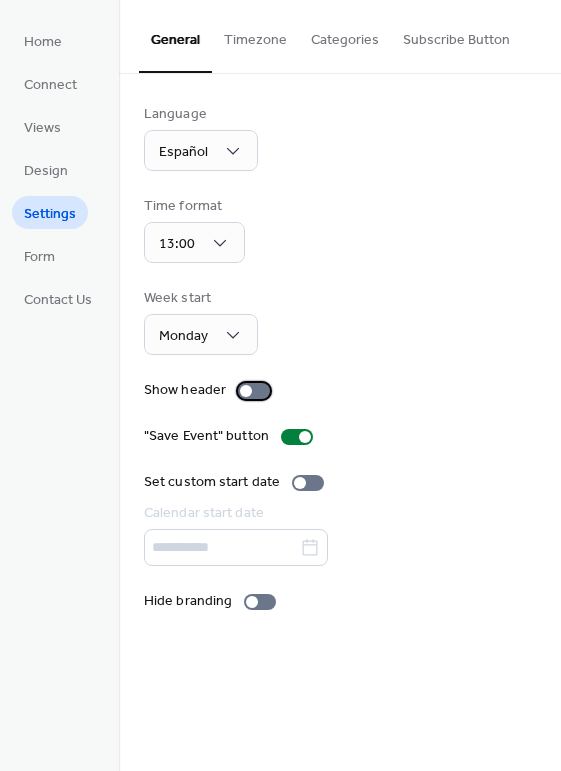 click at bounding box center [254, 391] 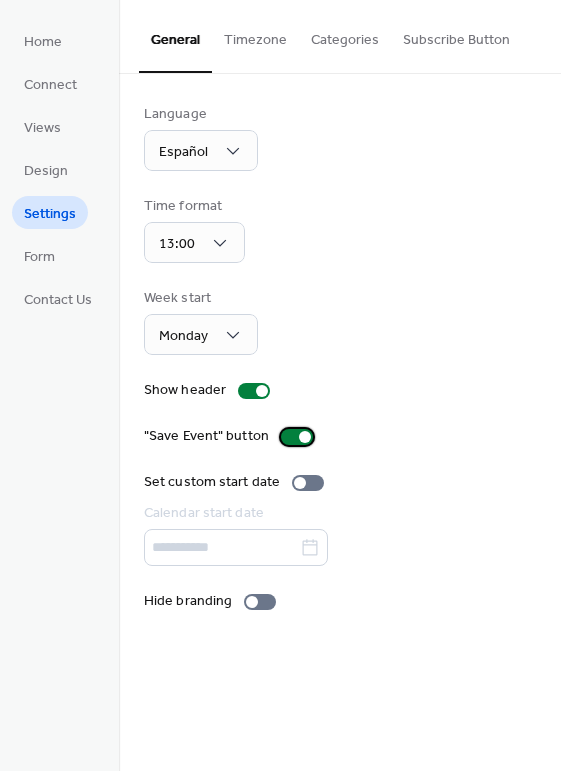click at bounding box center (297, 437) 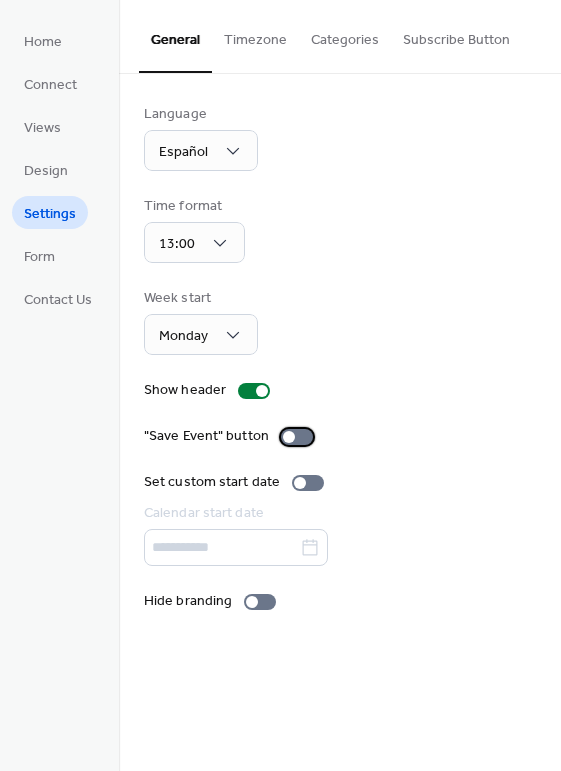 click at bounding box center [297, 437] 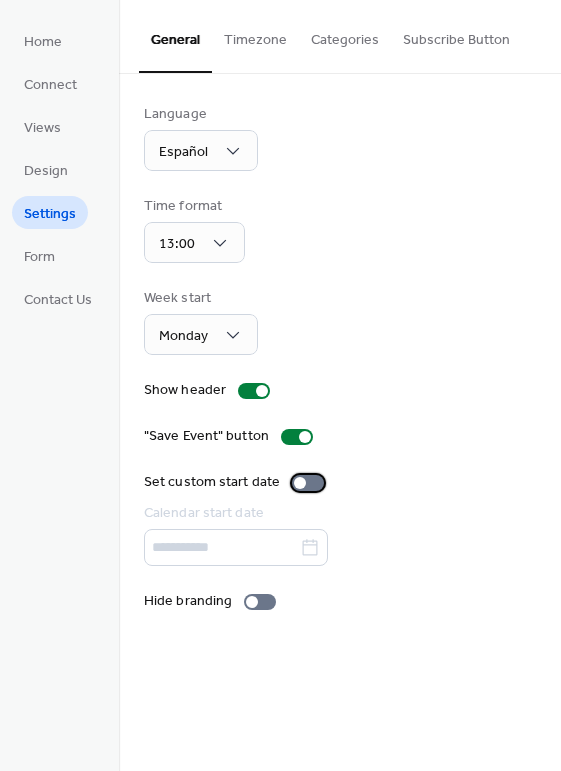 click at bounding box center [308, 483] 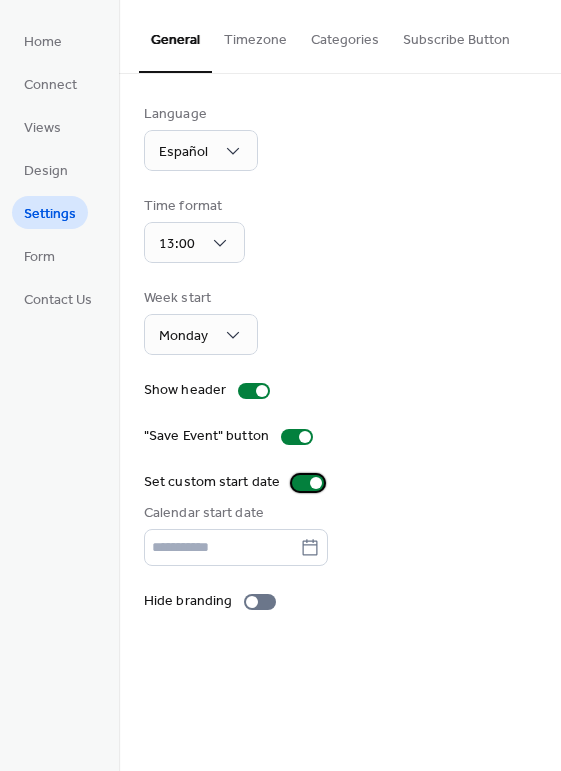 click at bounding box center (308, 483) 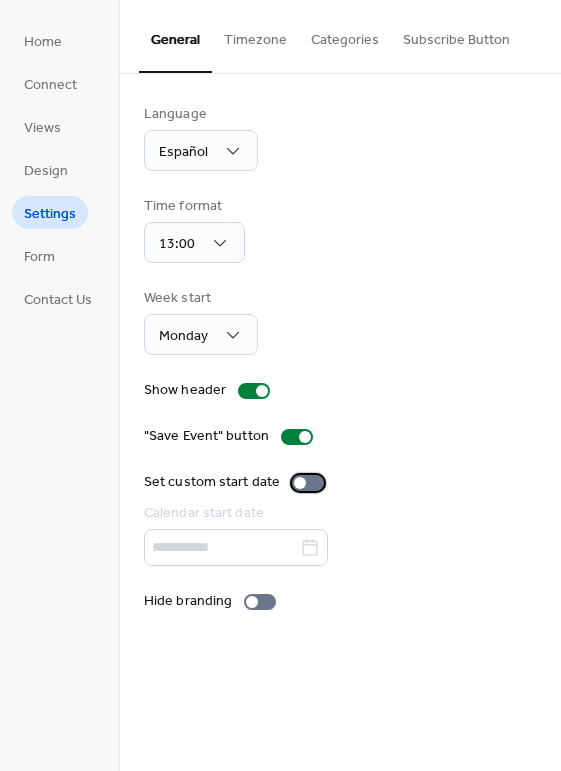 click at bounding box center (308, 483) 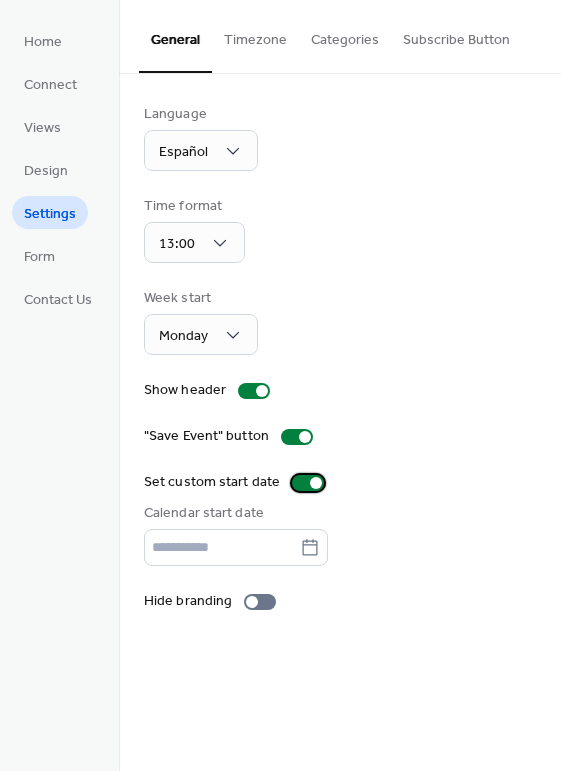 click at bounding box center [308, 483] 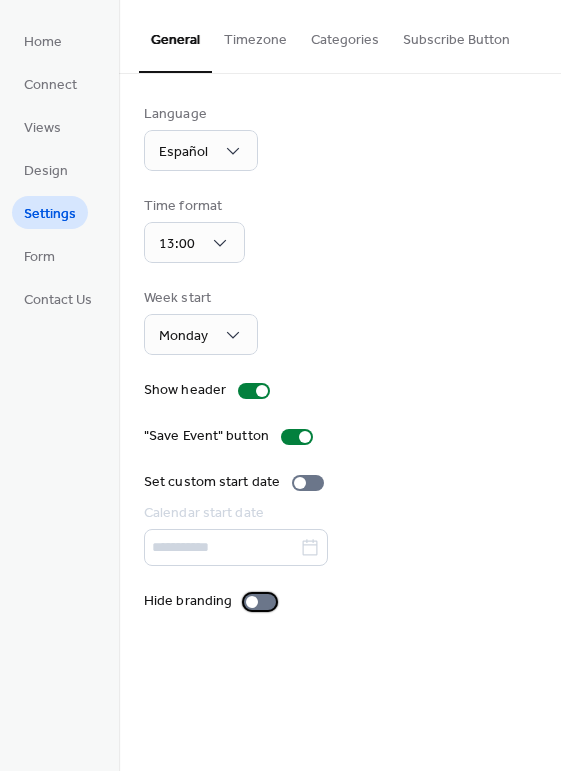 click at bounding box center (260, 602) 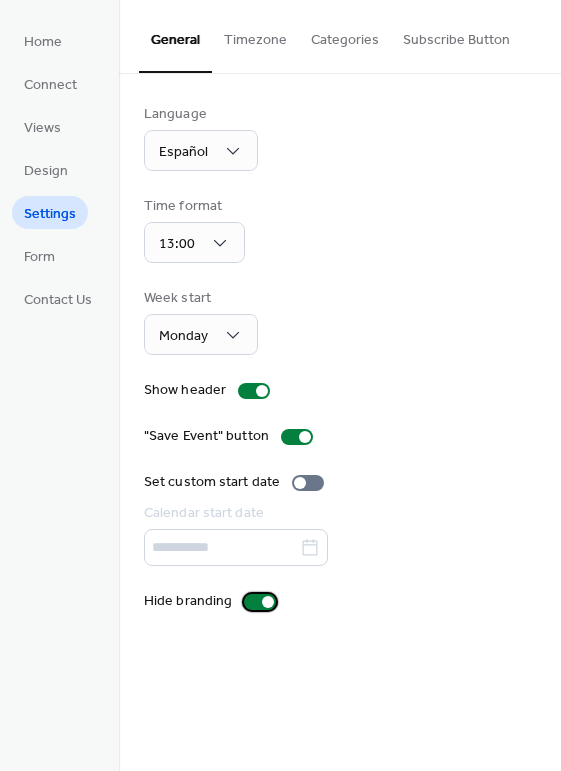 click at bounding box center [260, 602] 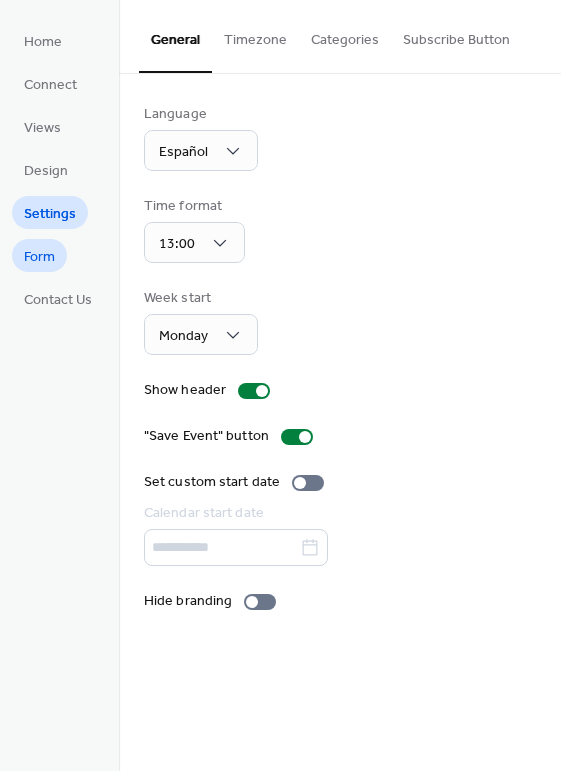click on "Form" at bounding box center [39, 255] 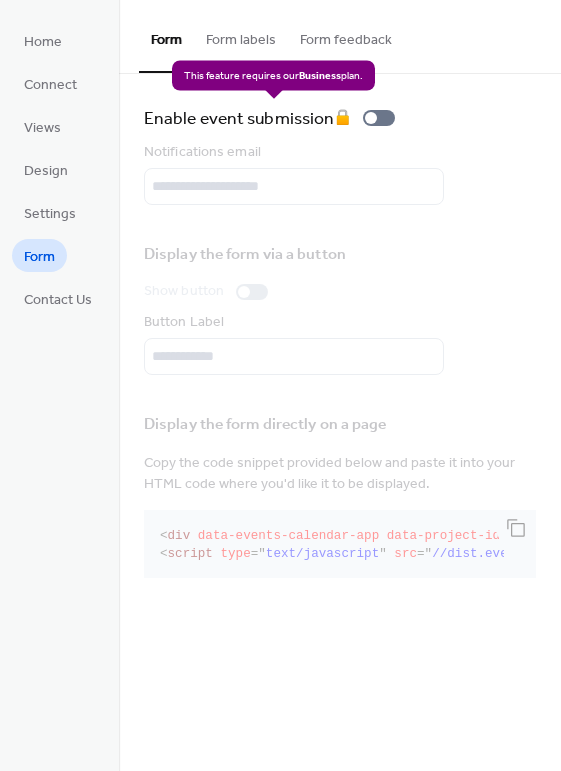 click on "Enable event submission  🔒" at bounding box center [273, 118] 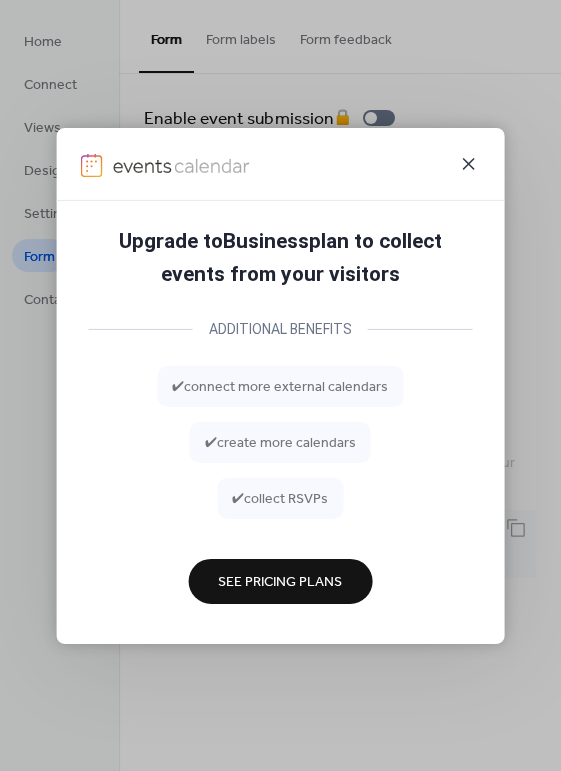 click 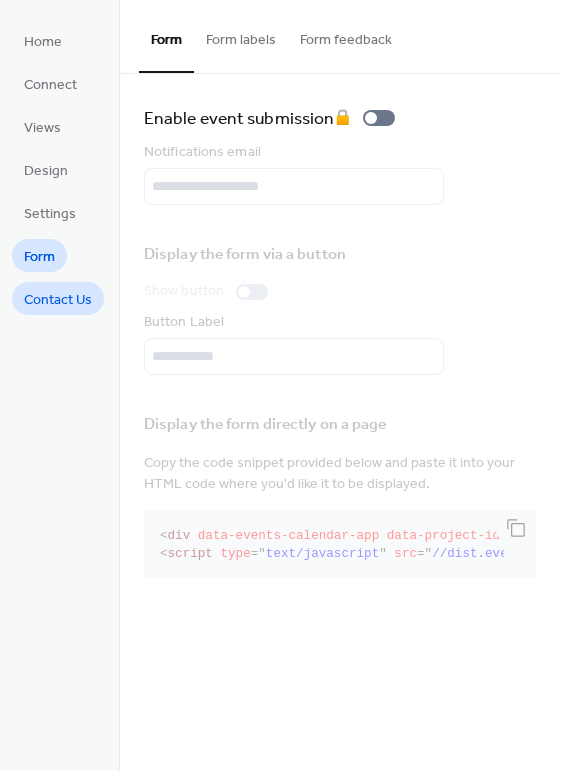 click on "Contact Us" at bounding box center [58, 300] 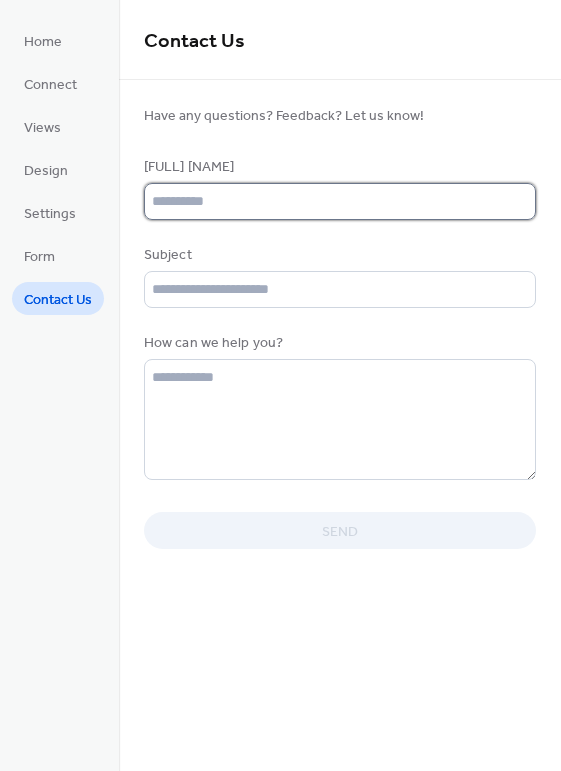 click at bounding box center (340, 201) 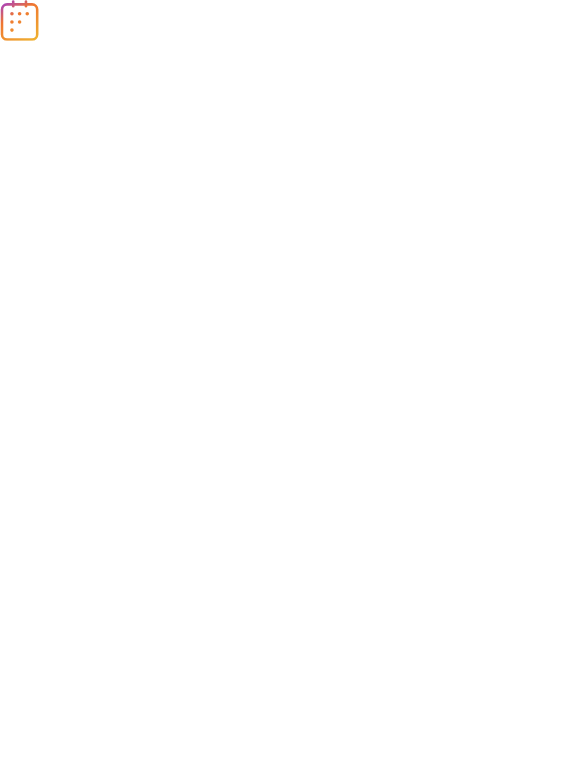 scroll, scrollTop: 0, scrollLeft: 0, axis: both 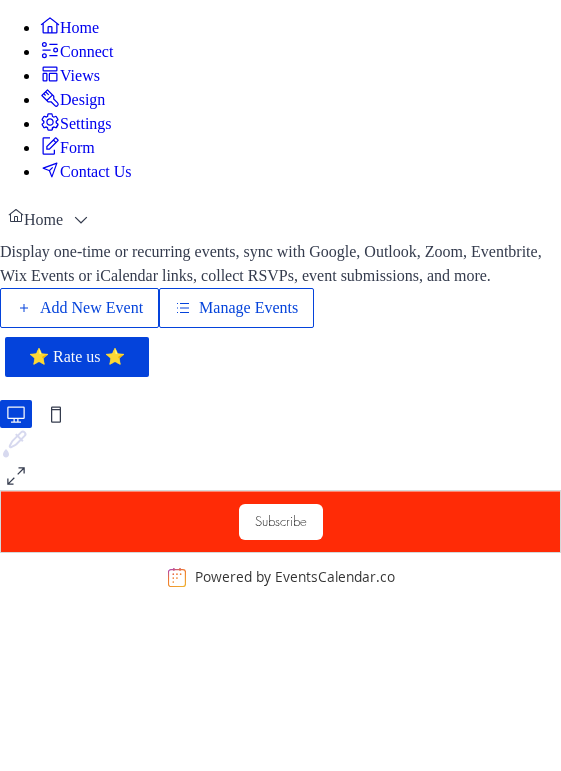 click on "Manage Events" at bounding box center (248, 308) 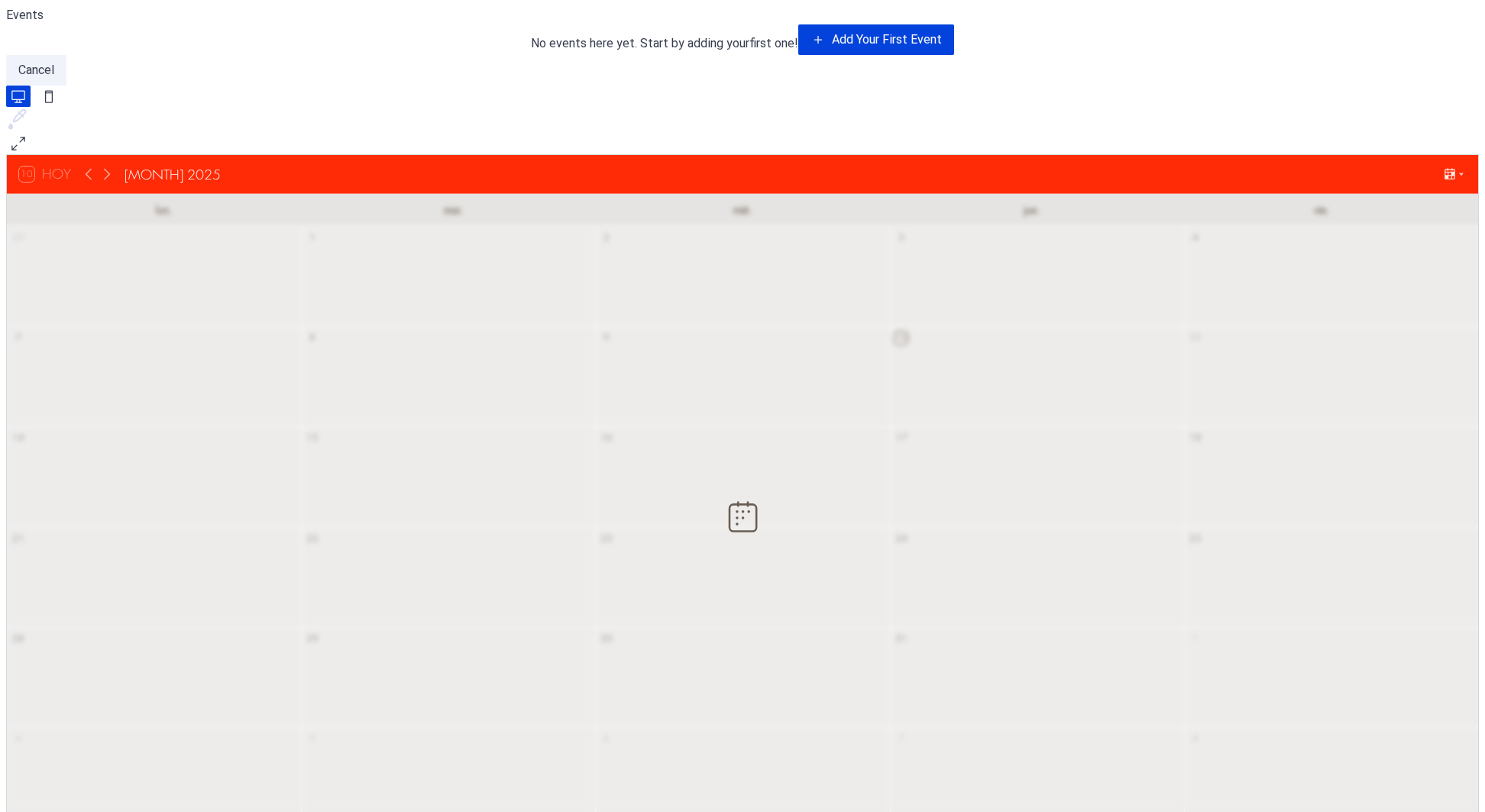 scroll, scrollTop: 0, scrollLeft: 0, axis: both 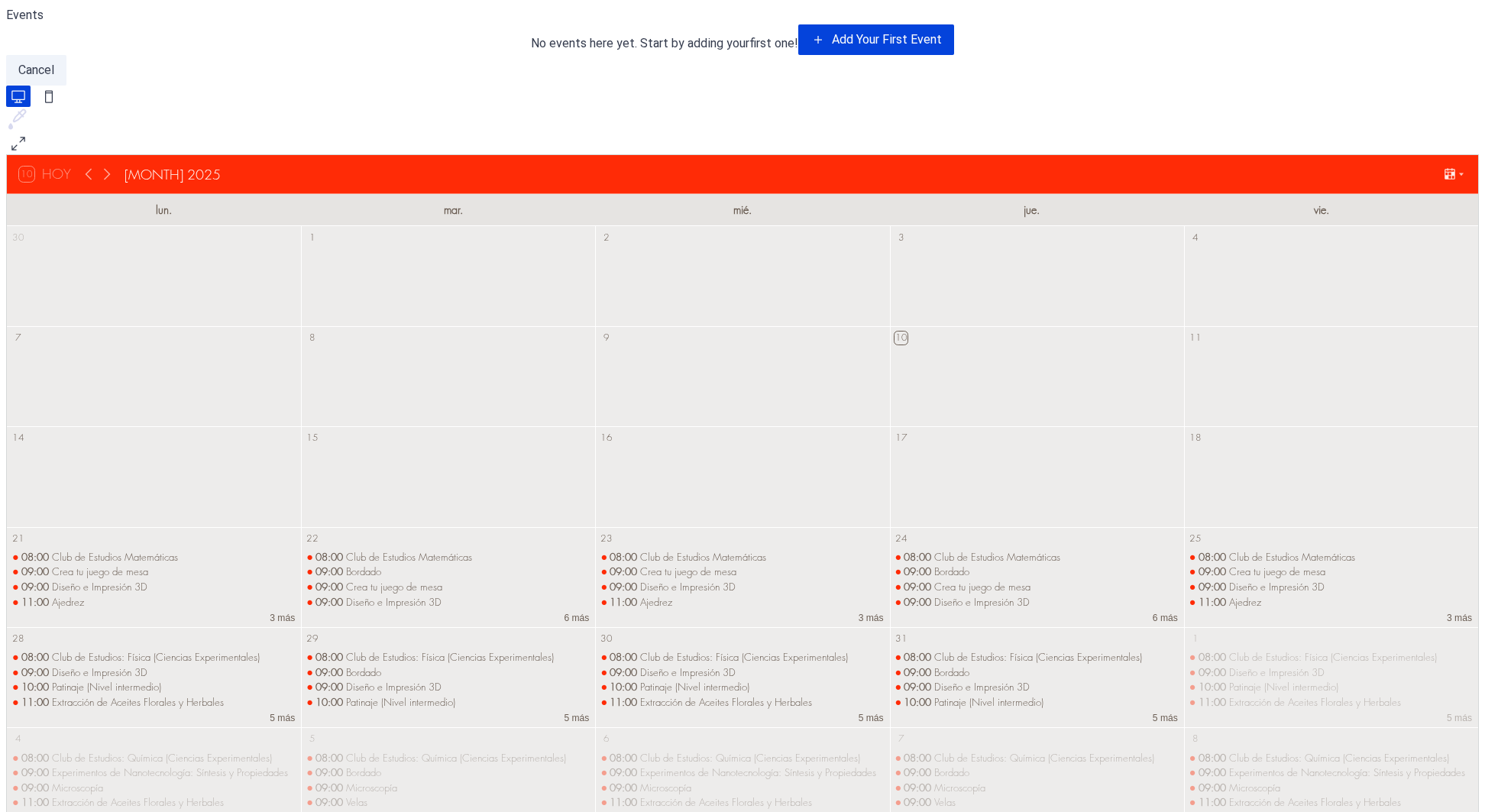 click at bounding box center (49, 96) 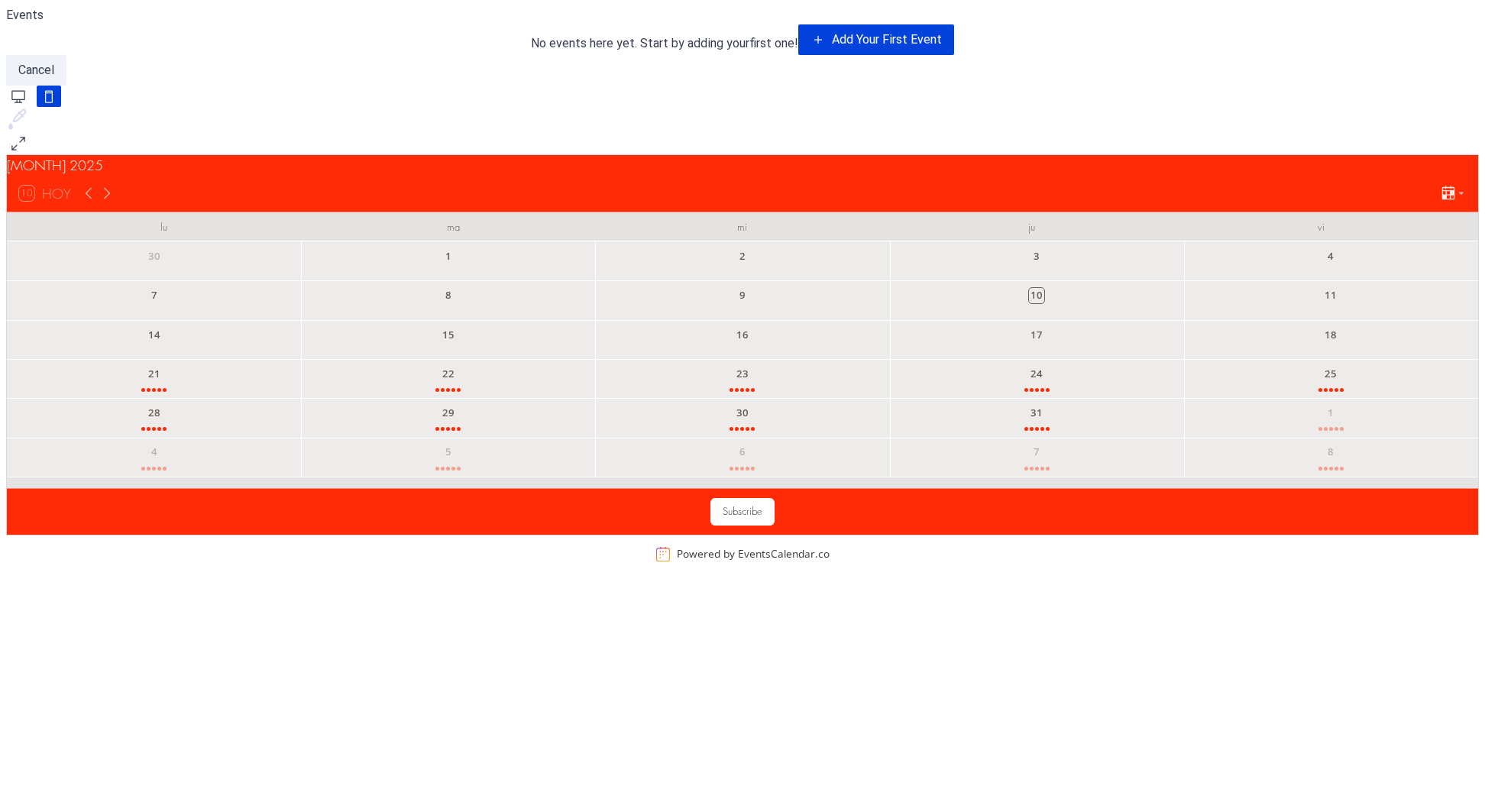 click at bounding box center [18, 144] 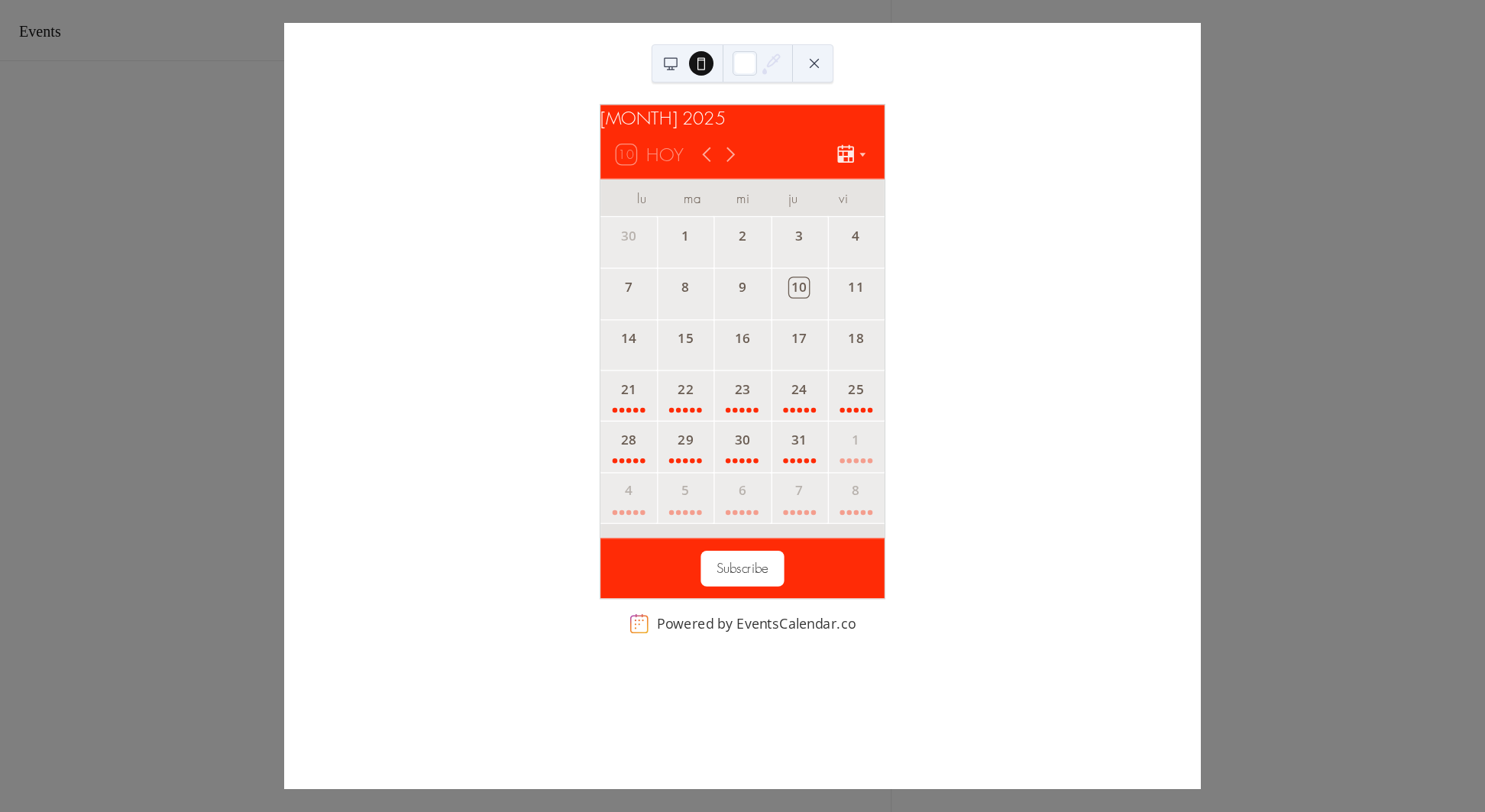 click at bounding box center [671, 63] 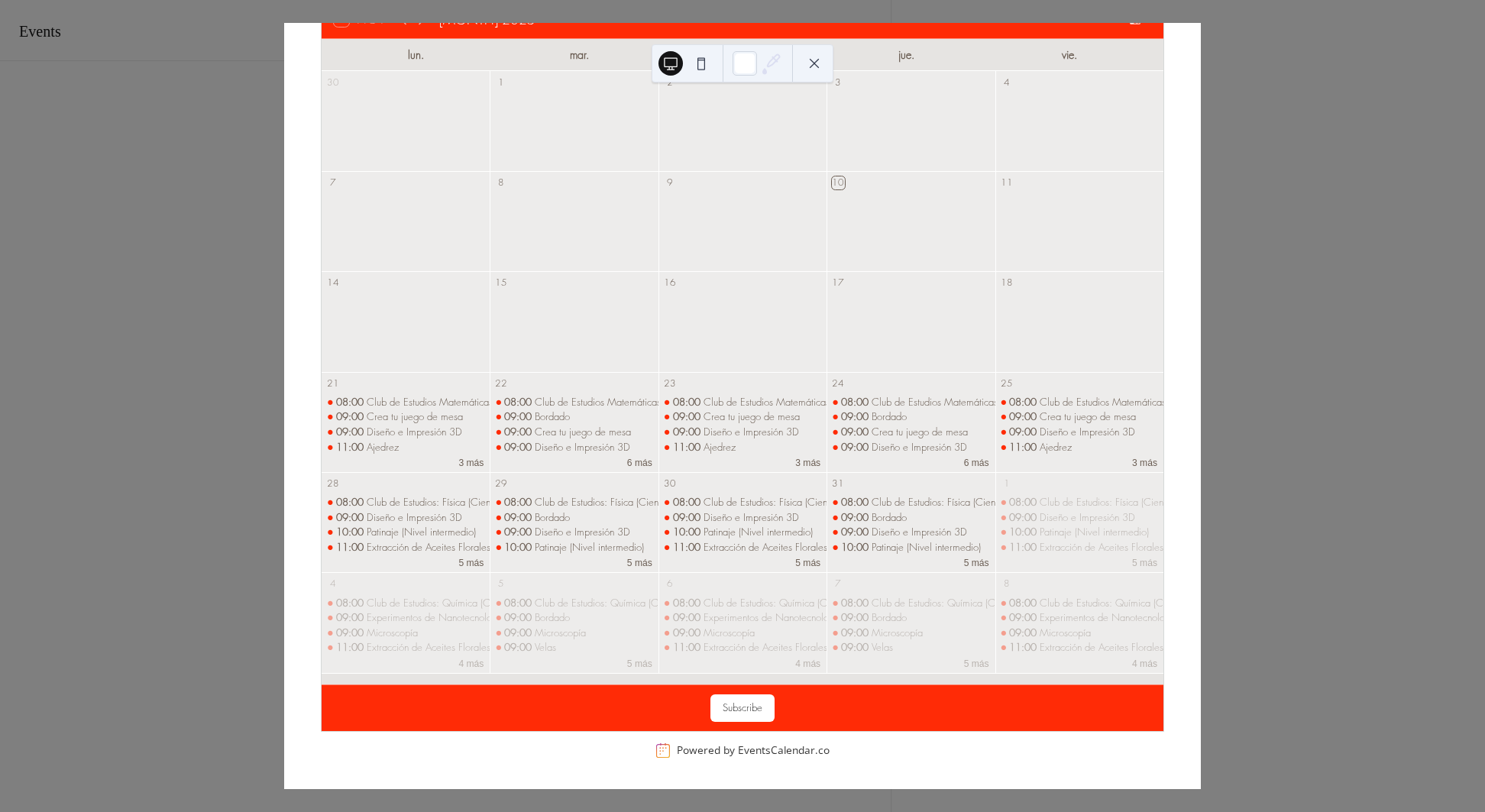 scroll, scrollTop: 0, scrollLeft: 0, axis: both 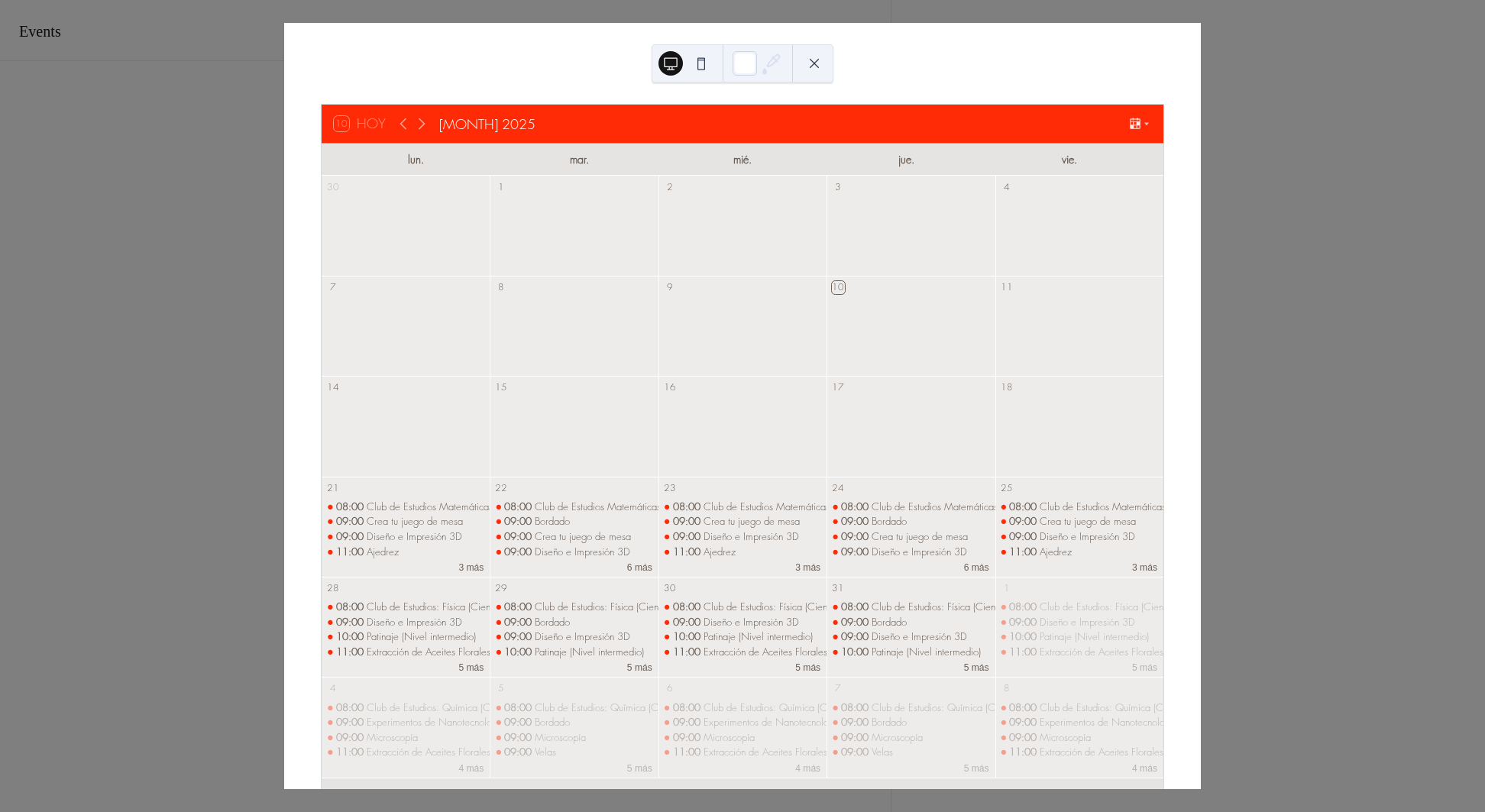 click at bounding box center (701, 63) 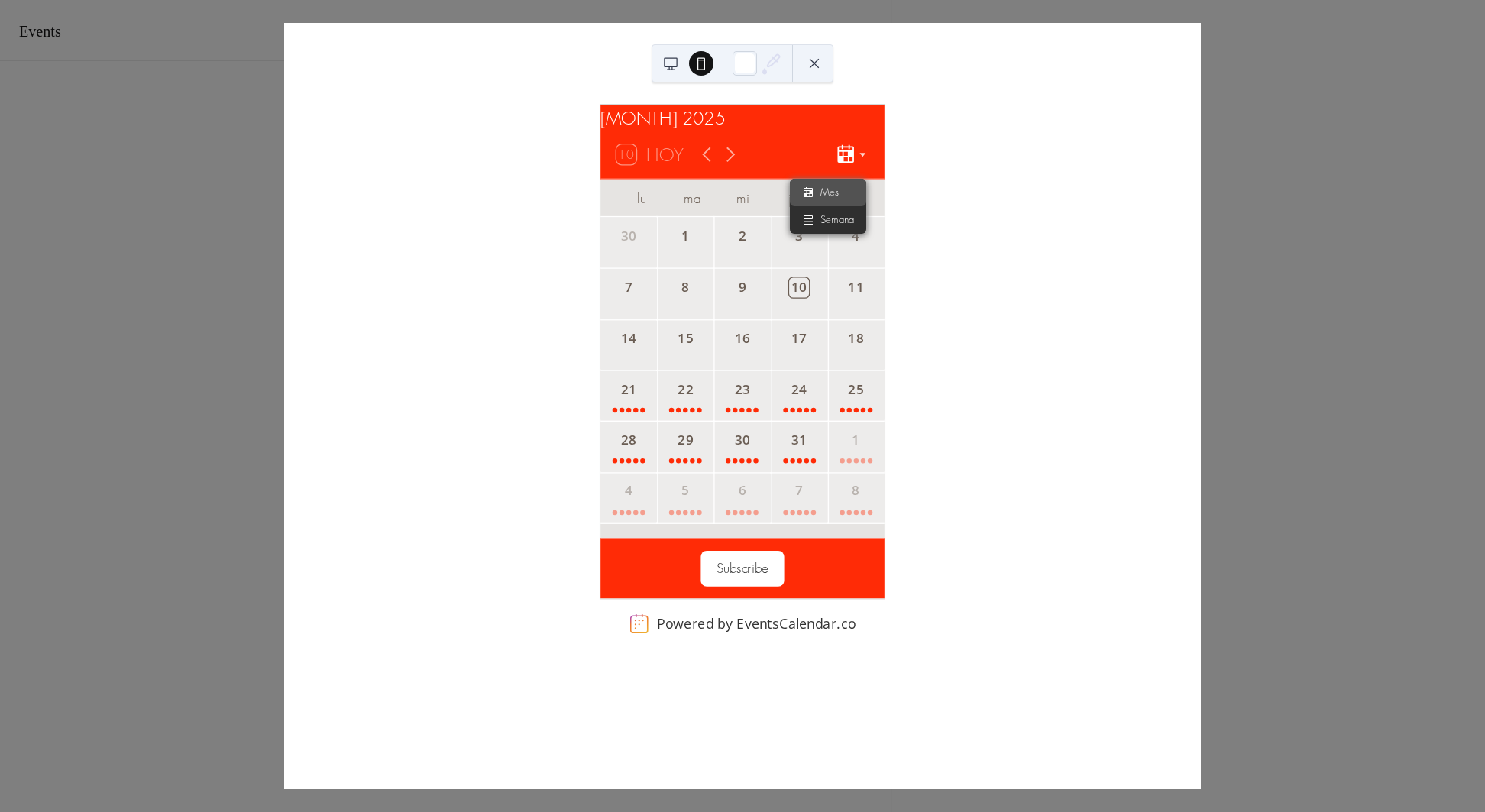 click 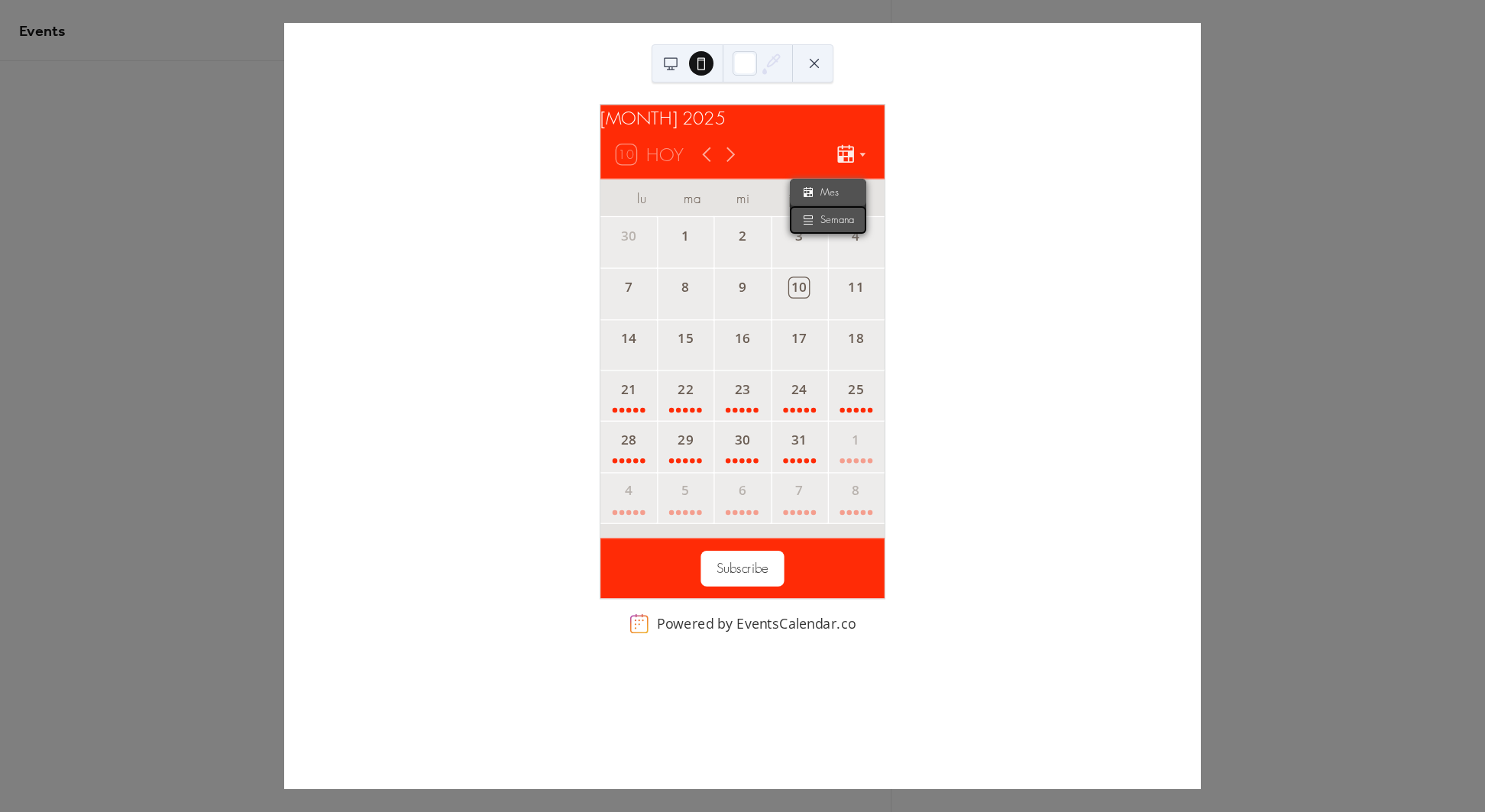 click on "Semana" at bounding box center [837, 220] 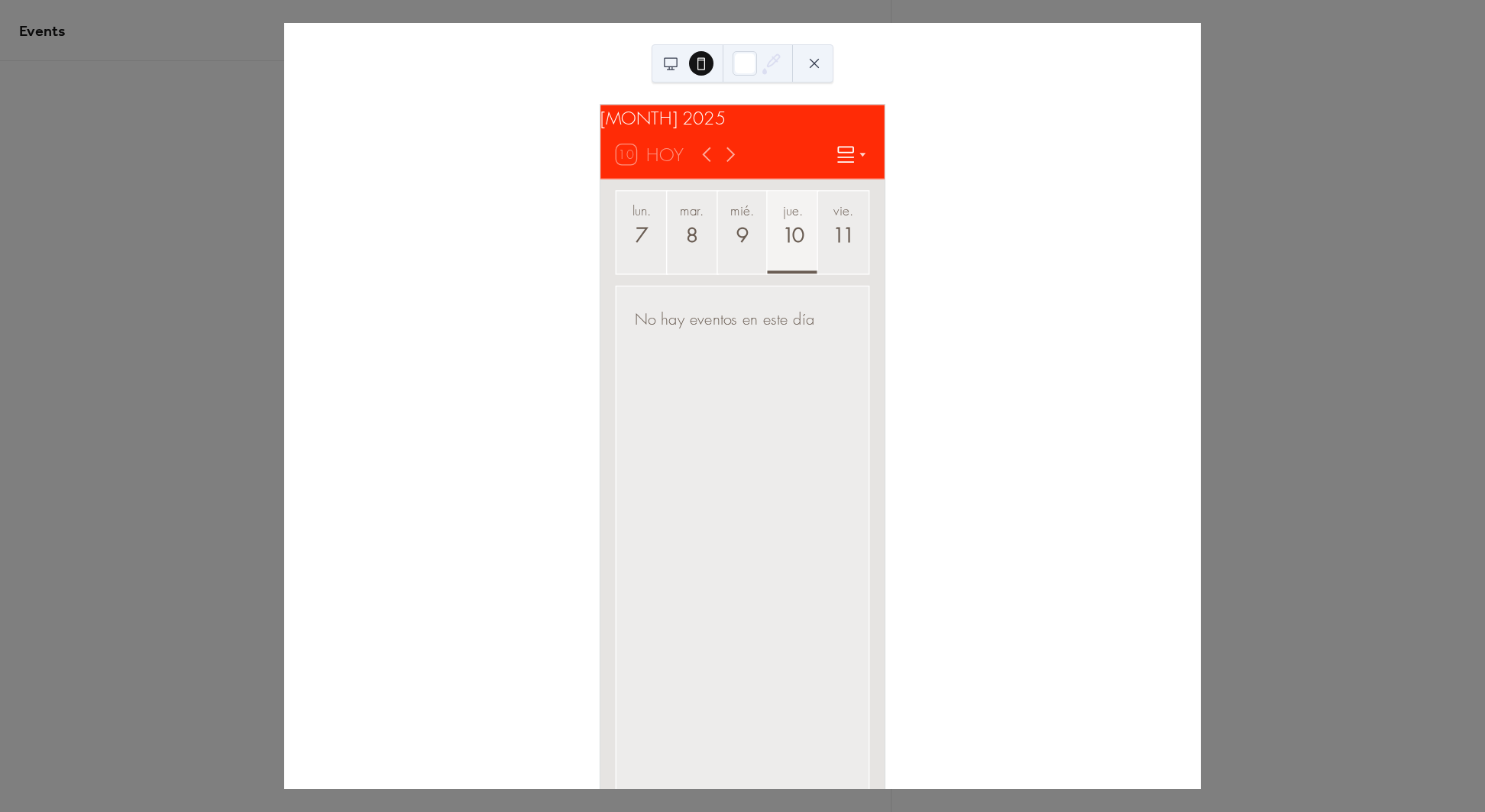click 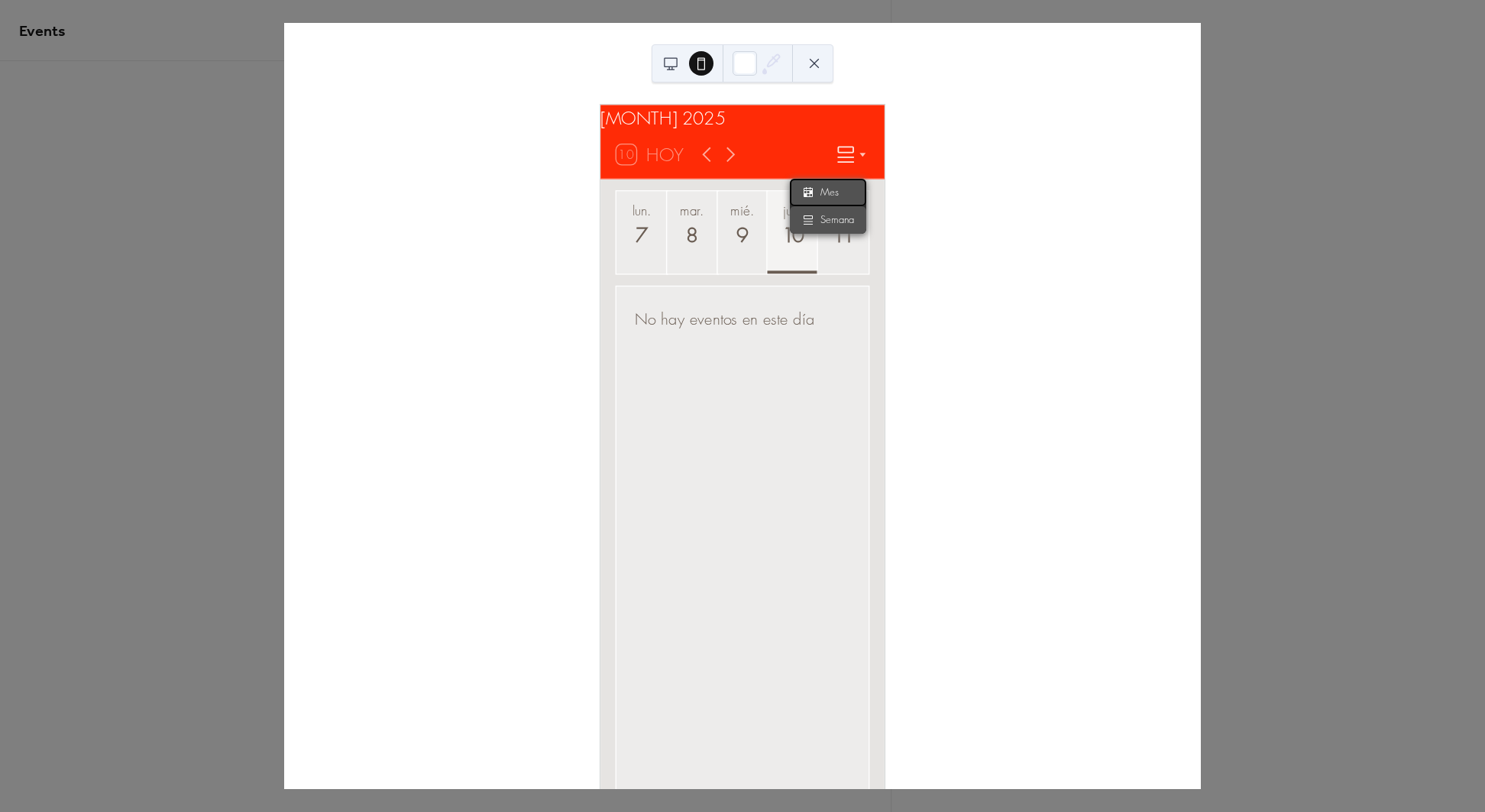 click on "Mes" at bounding box center (830, 192) 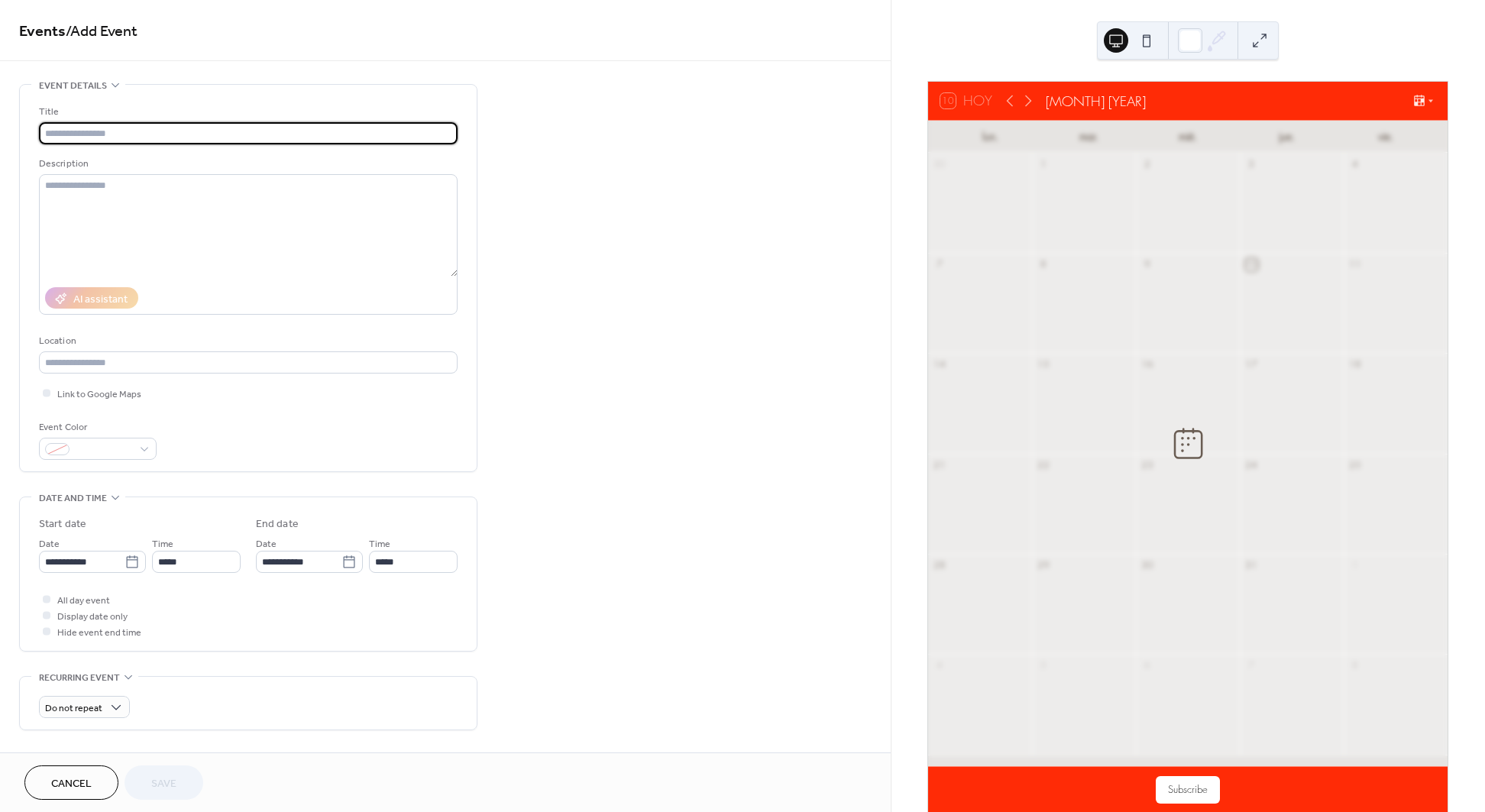 scroll, scrollTop: 0, scrollLeft: 0, axis: both 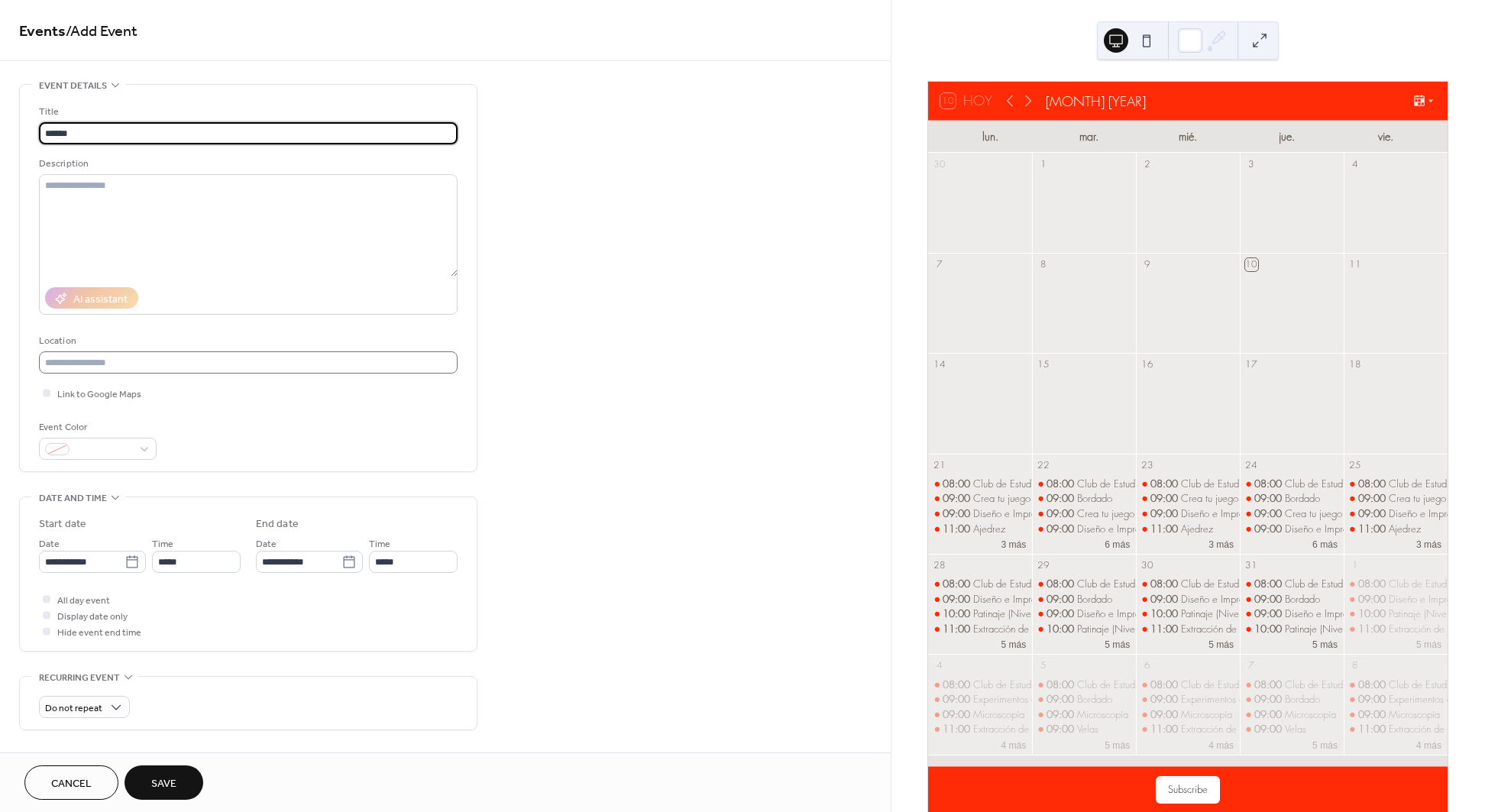 type on "******" 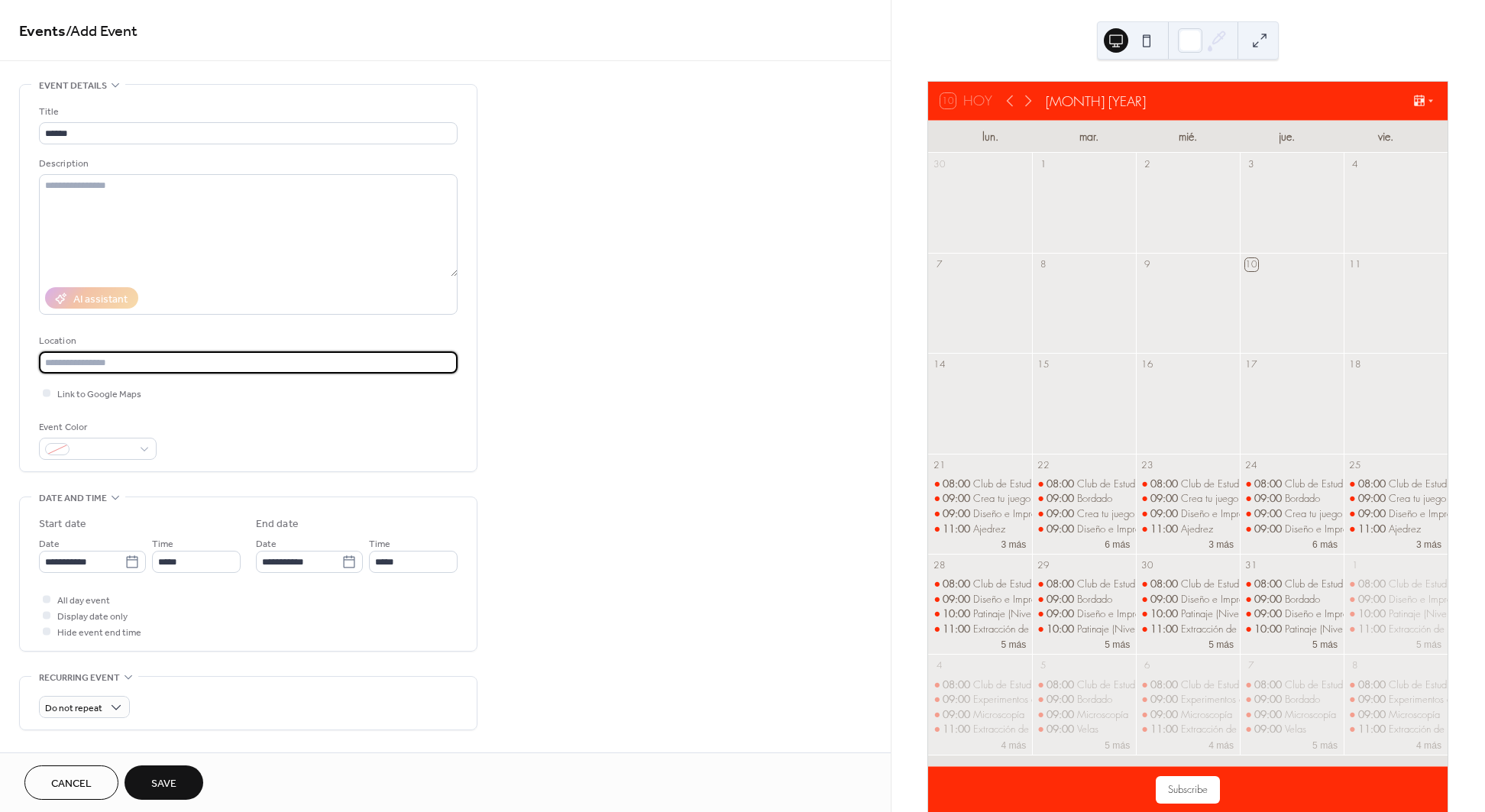 click at bounding box center [248, 362] 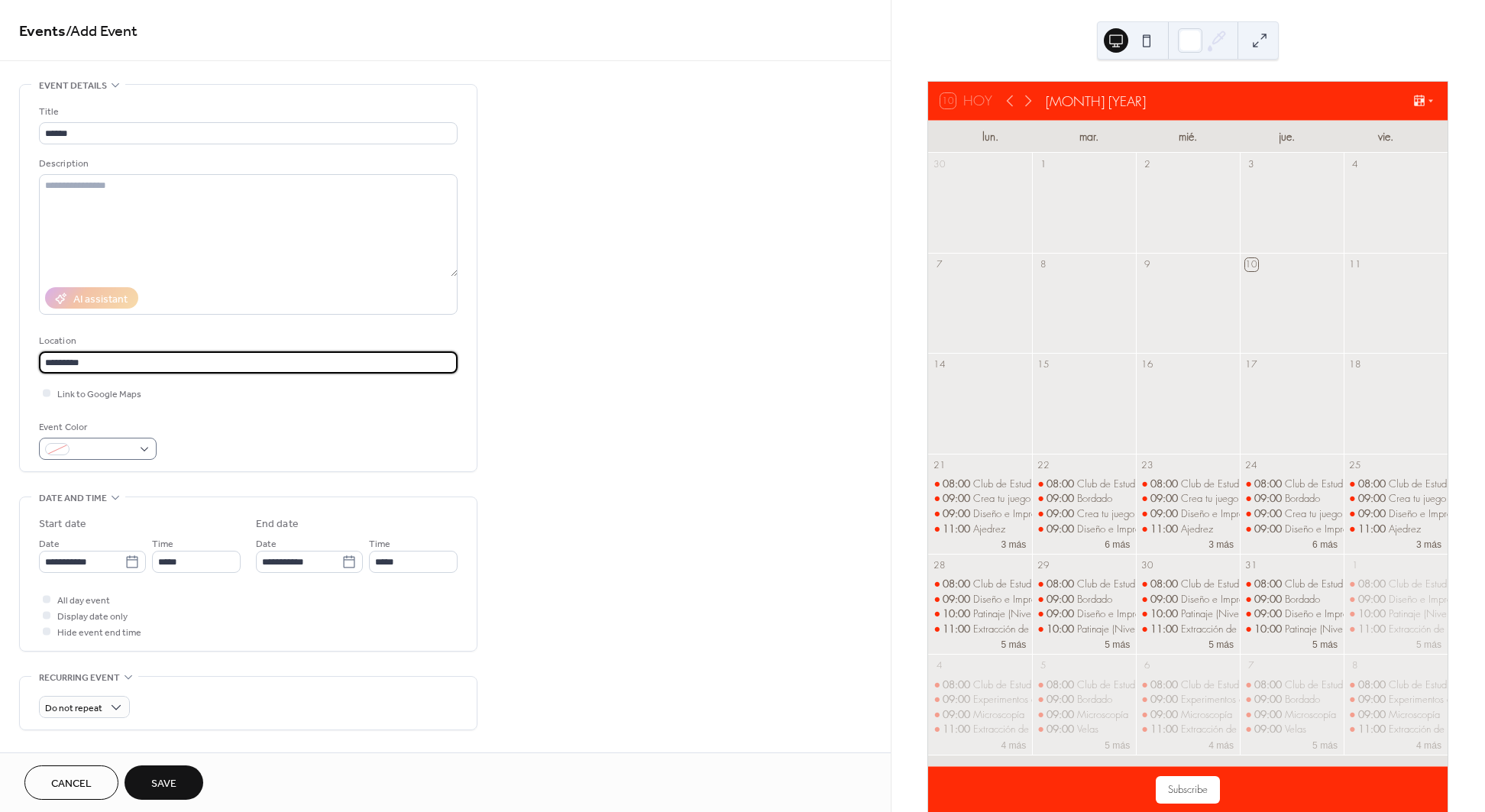 type on "********" 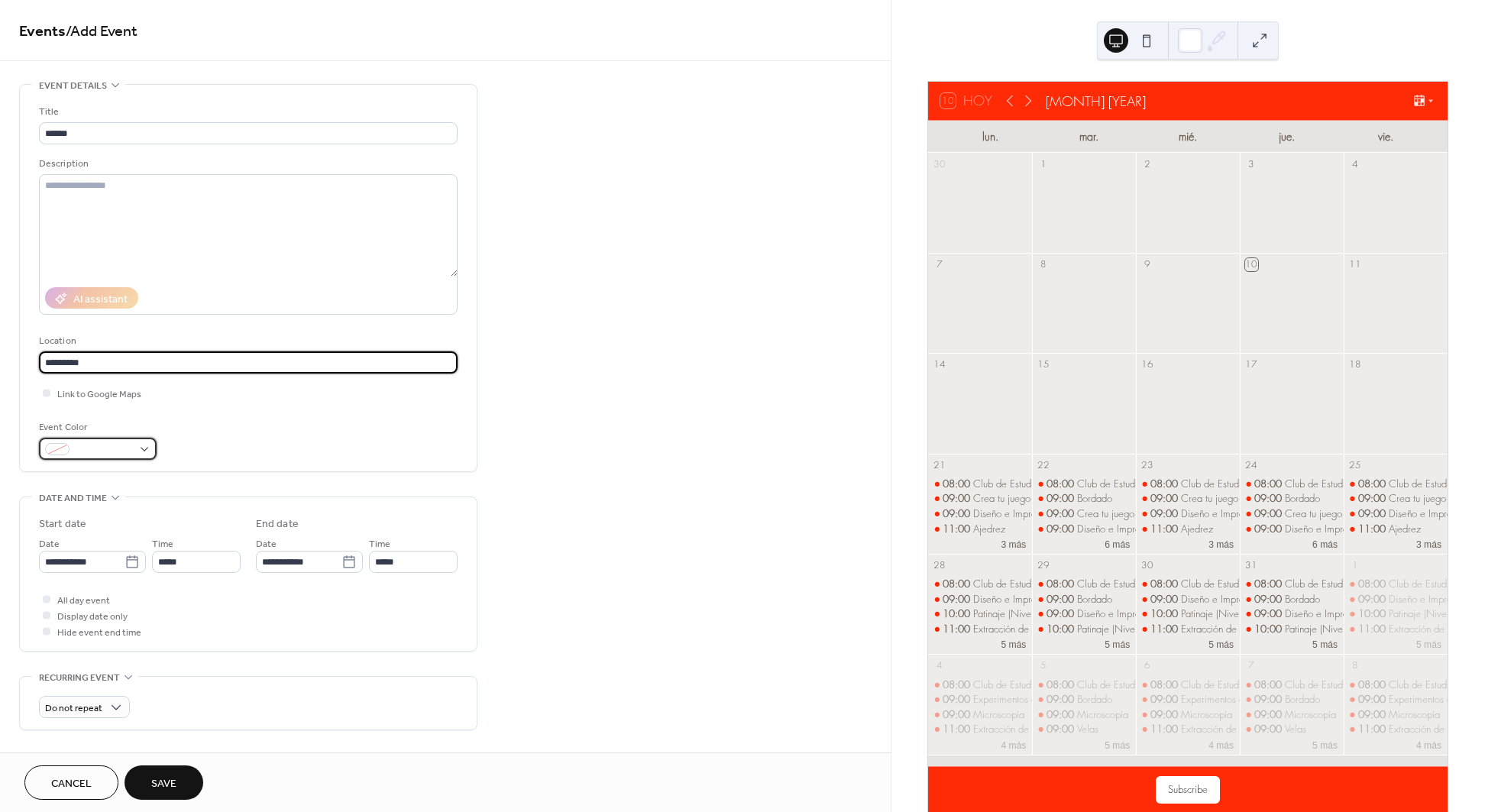 click at bounding box center [98, 448] 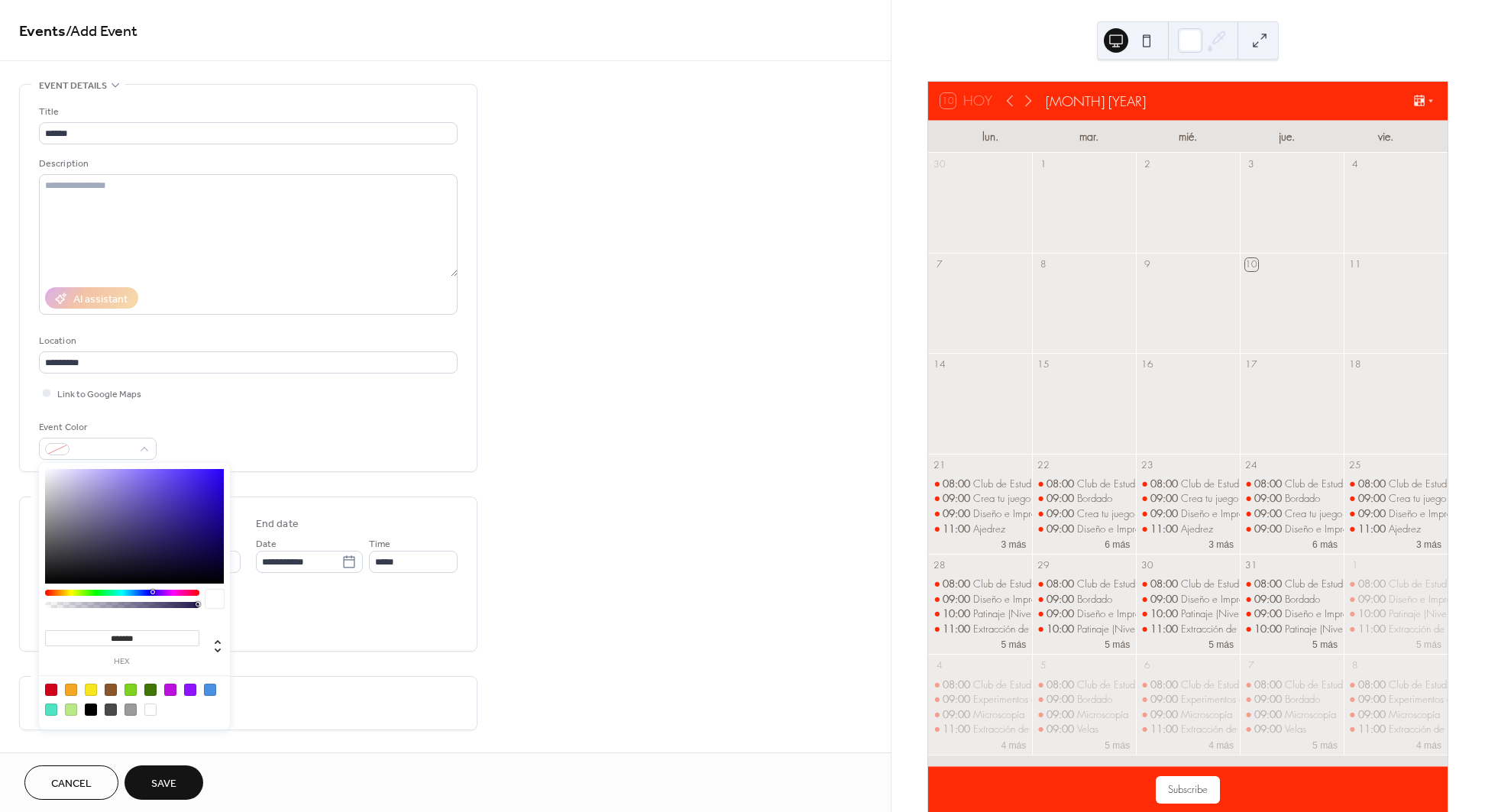 click at bounding box center (111, 690) 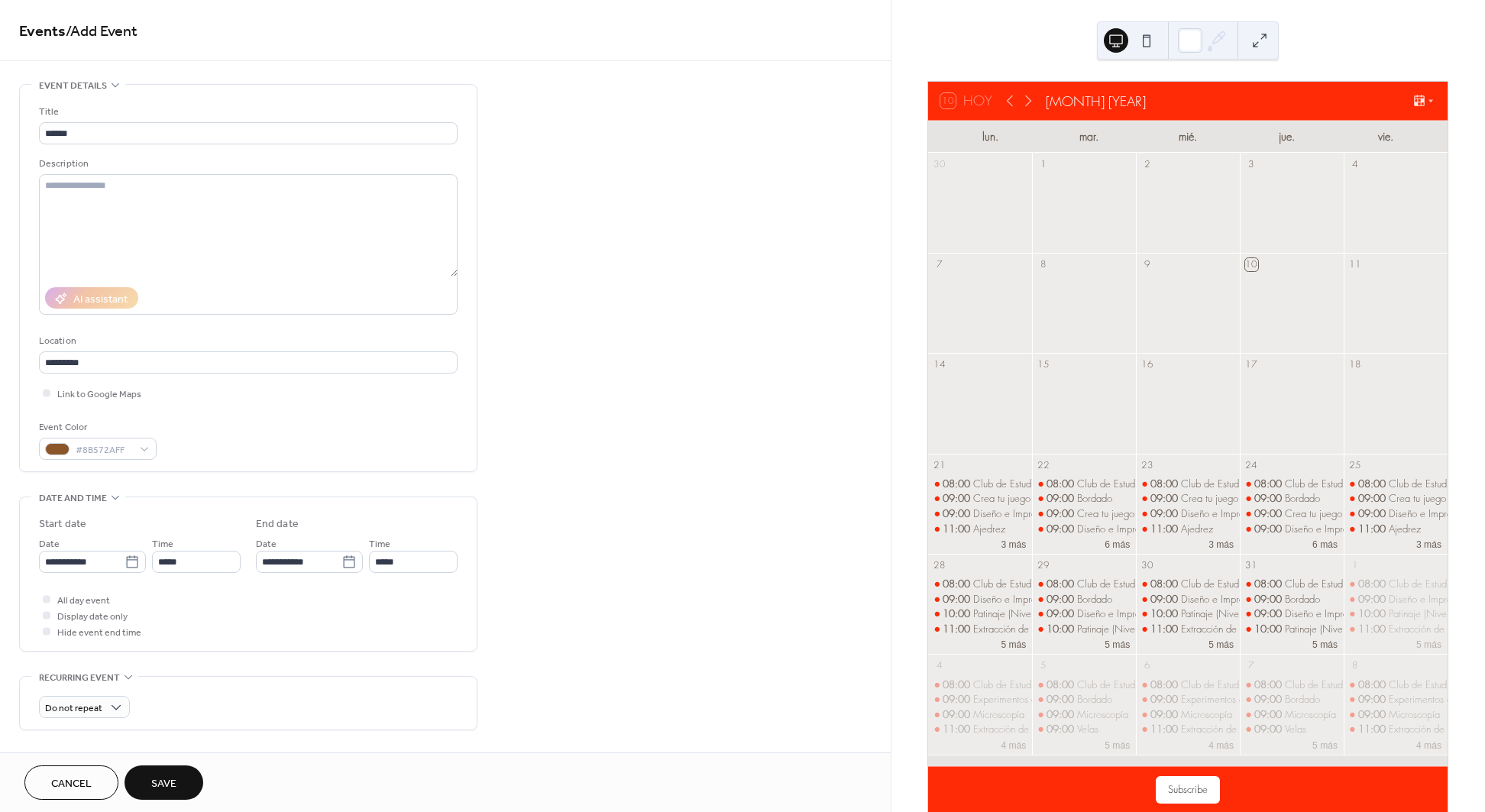 click on "Event Color #8B572AFF" at bounding box center (248, 439) 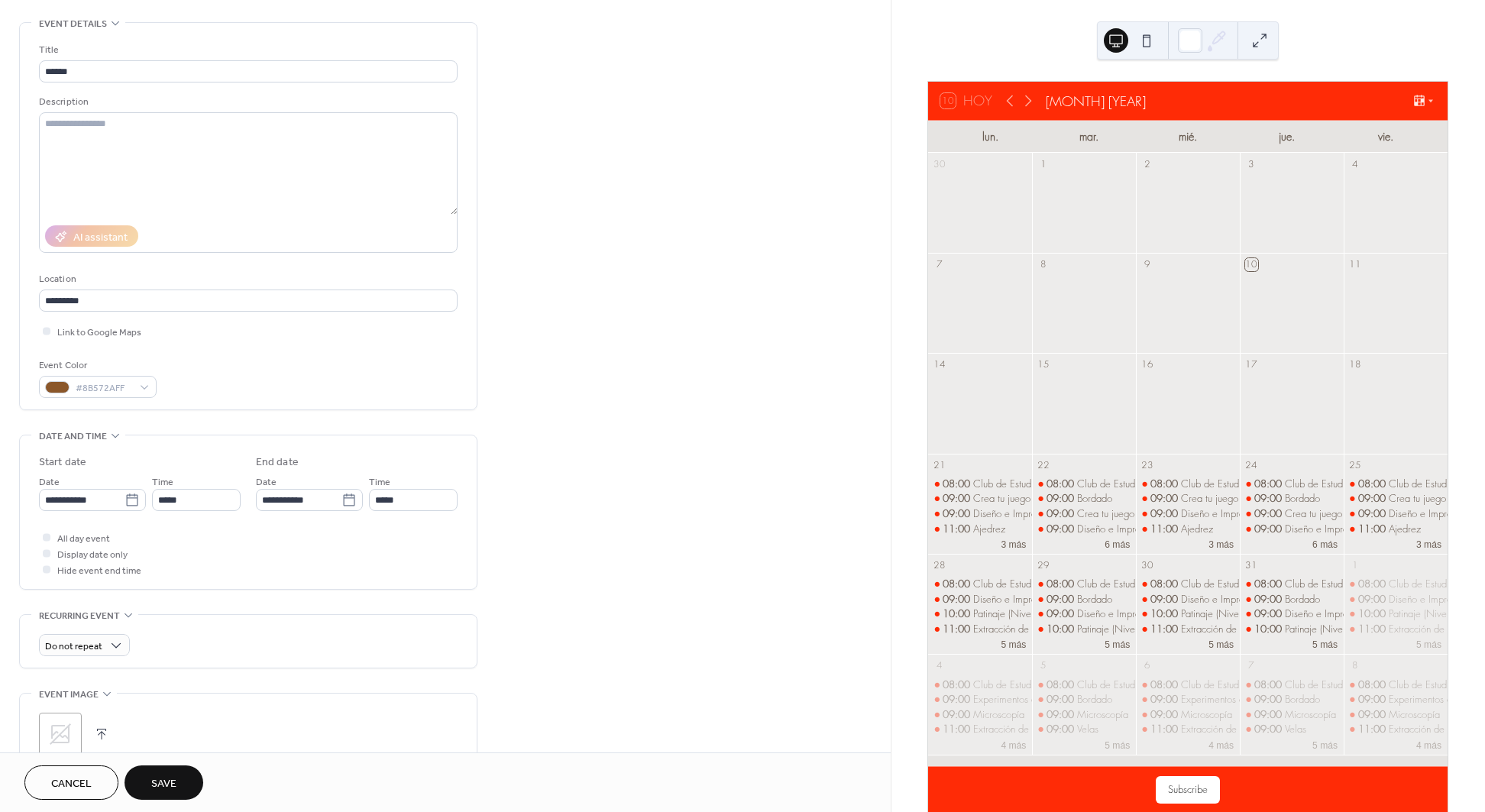 scroll, scrollTop: 70, scrollLeft: 0, axis: vertical 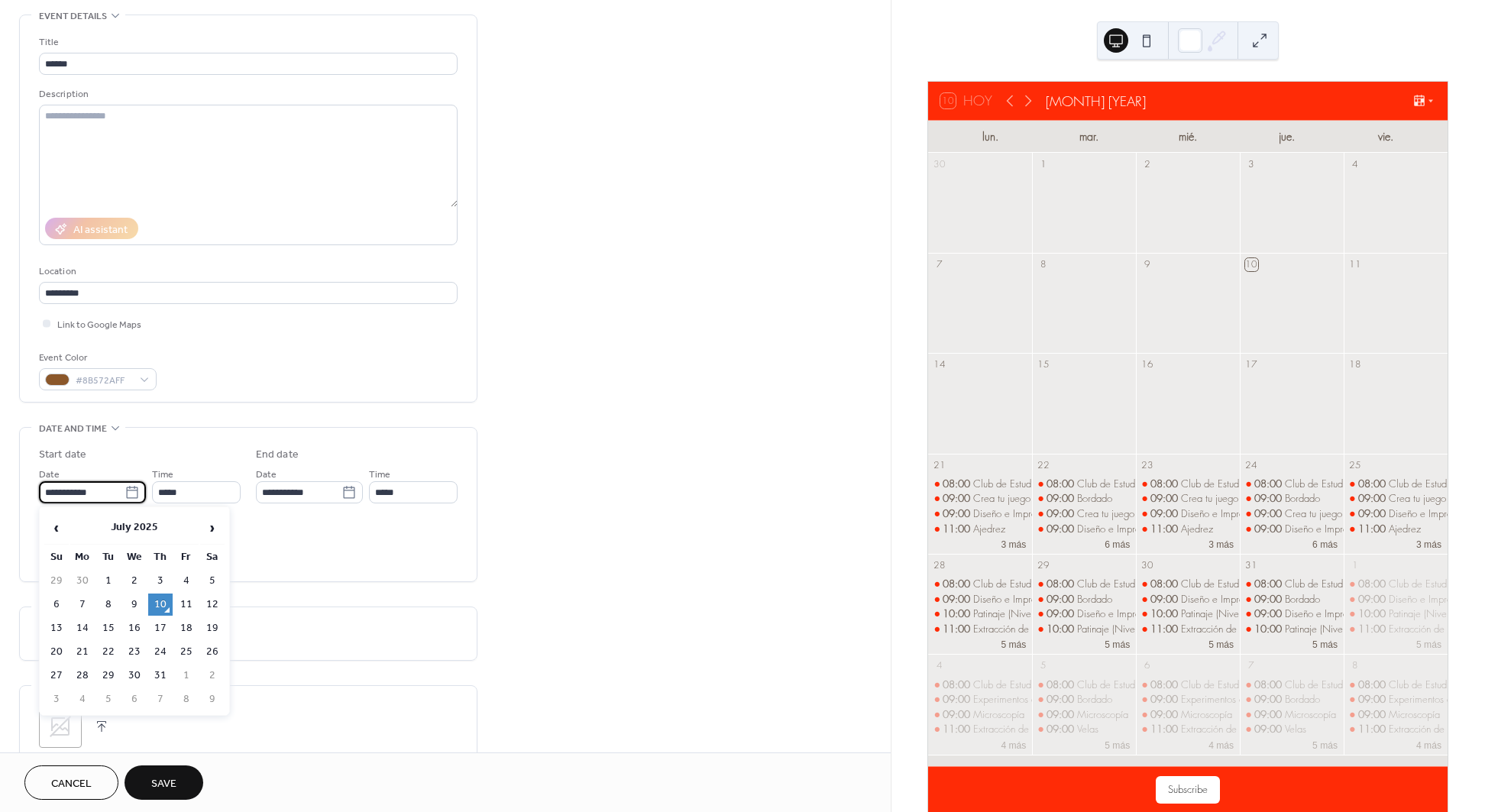 click on "**********" at bounding box center [82, 492] 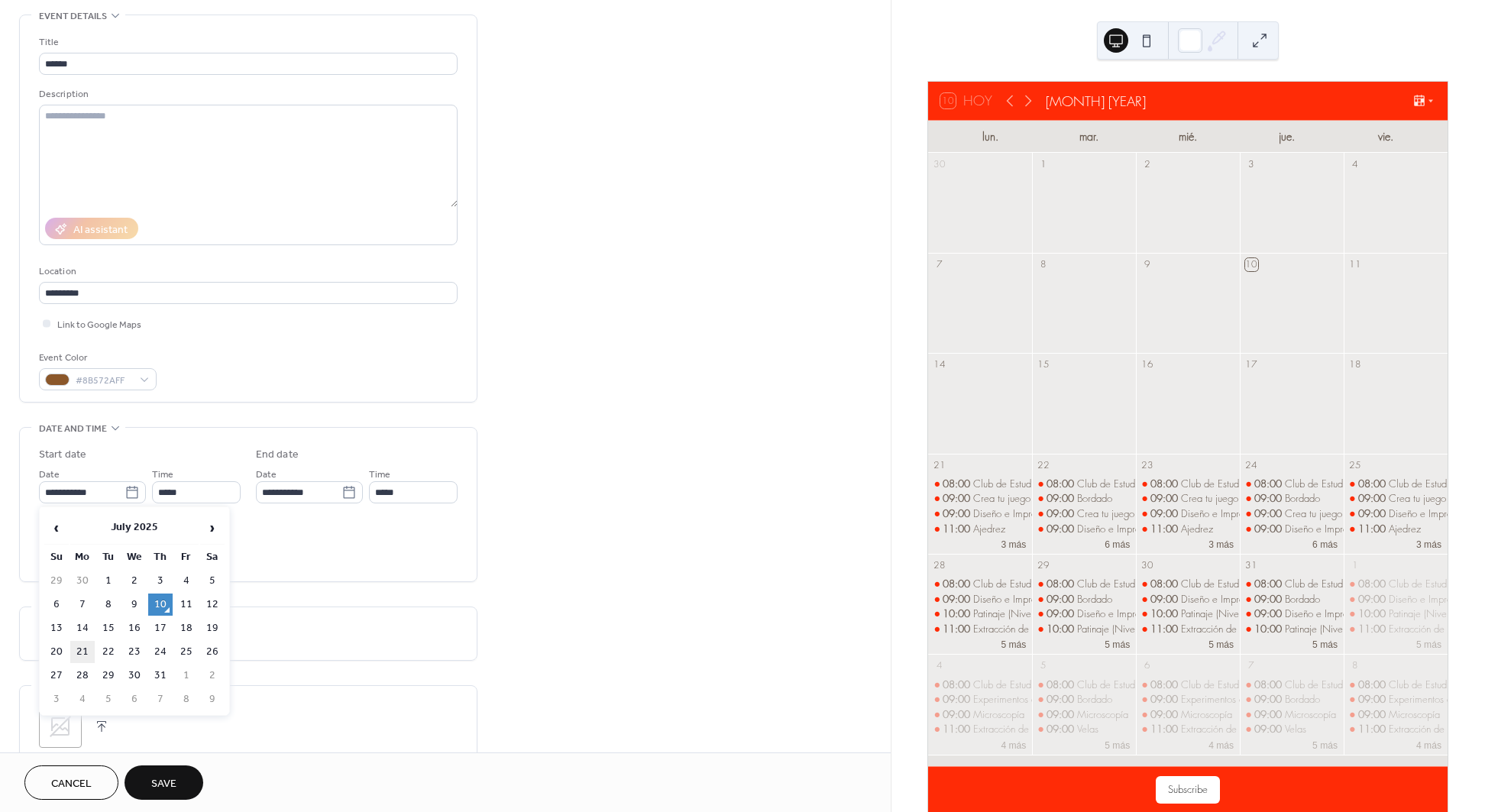 click on "21" at bounding box center [82, 652] 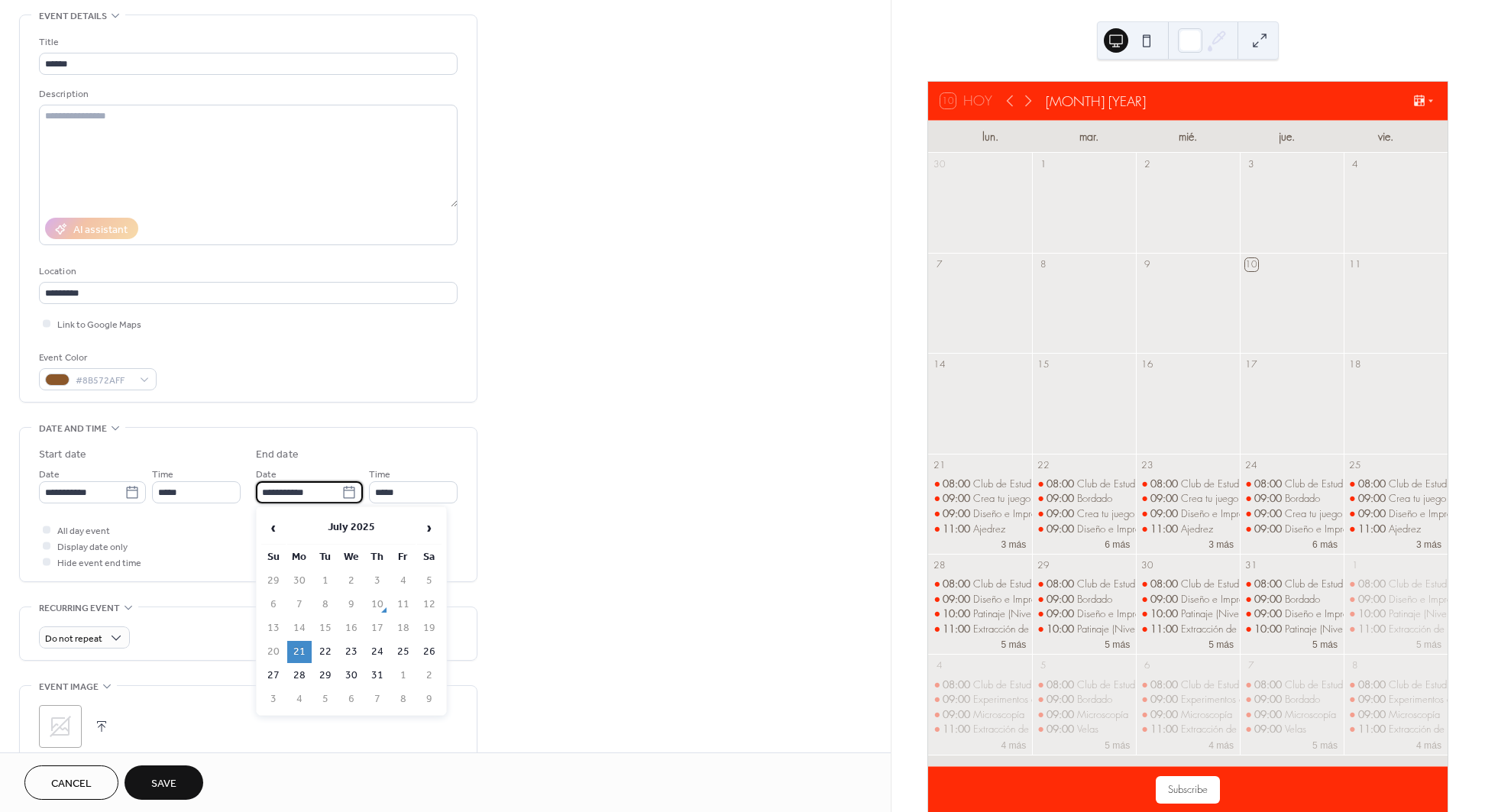 click on "**********" at bounding box center [299, 492] 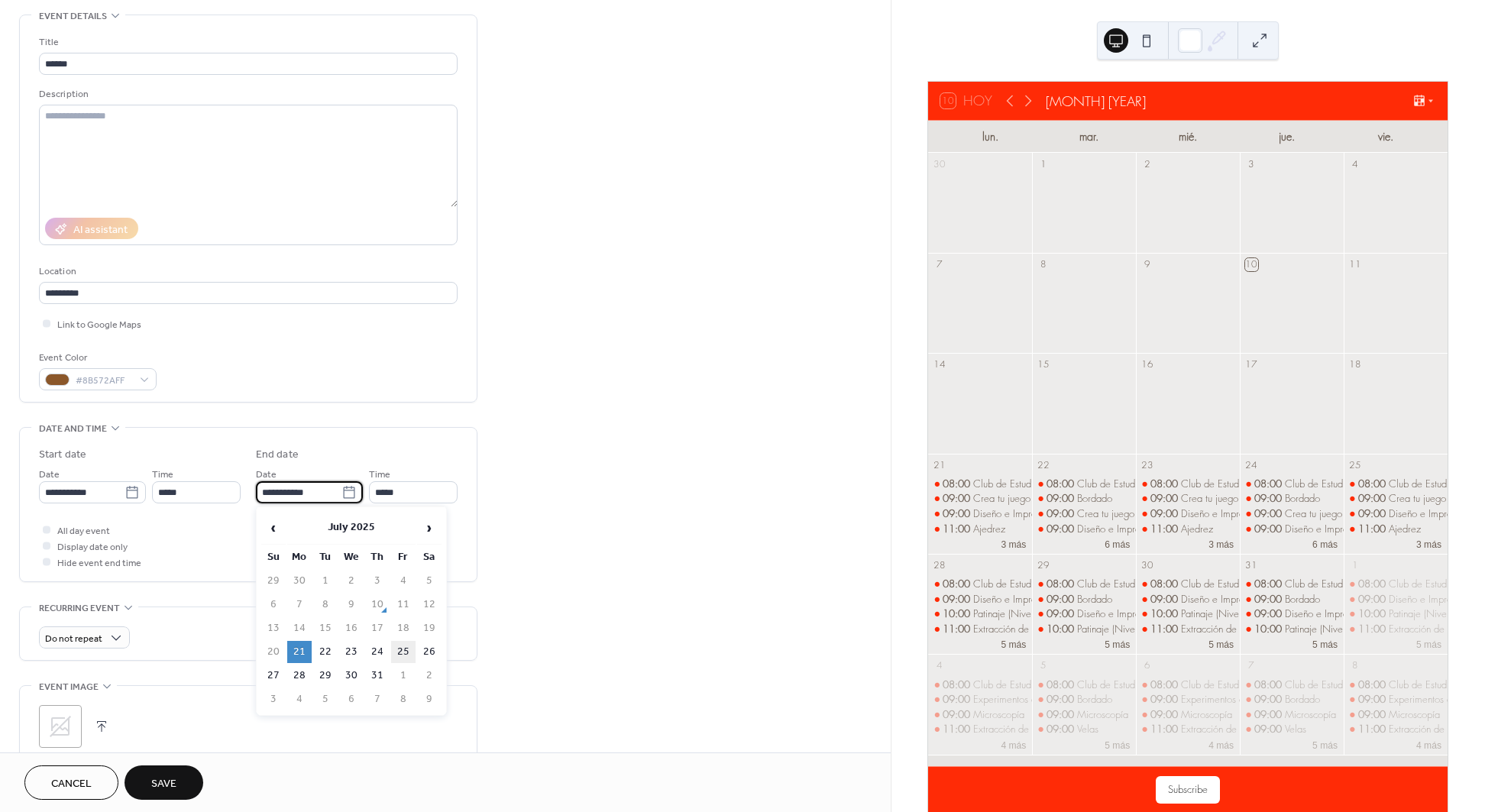 click on "25" at bounding box center [403, 652] 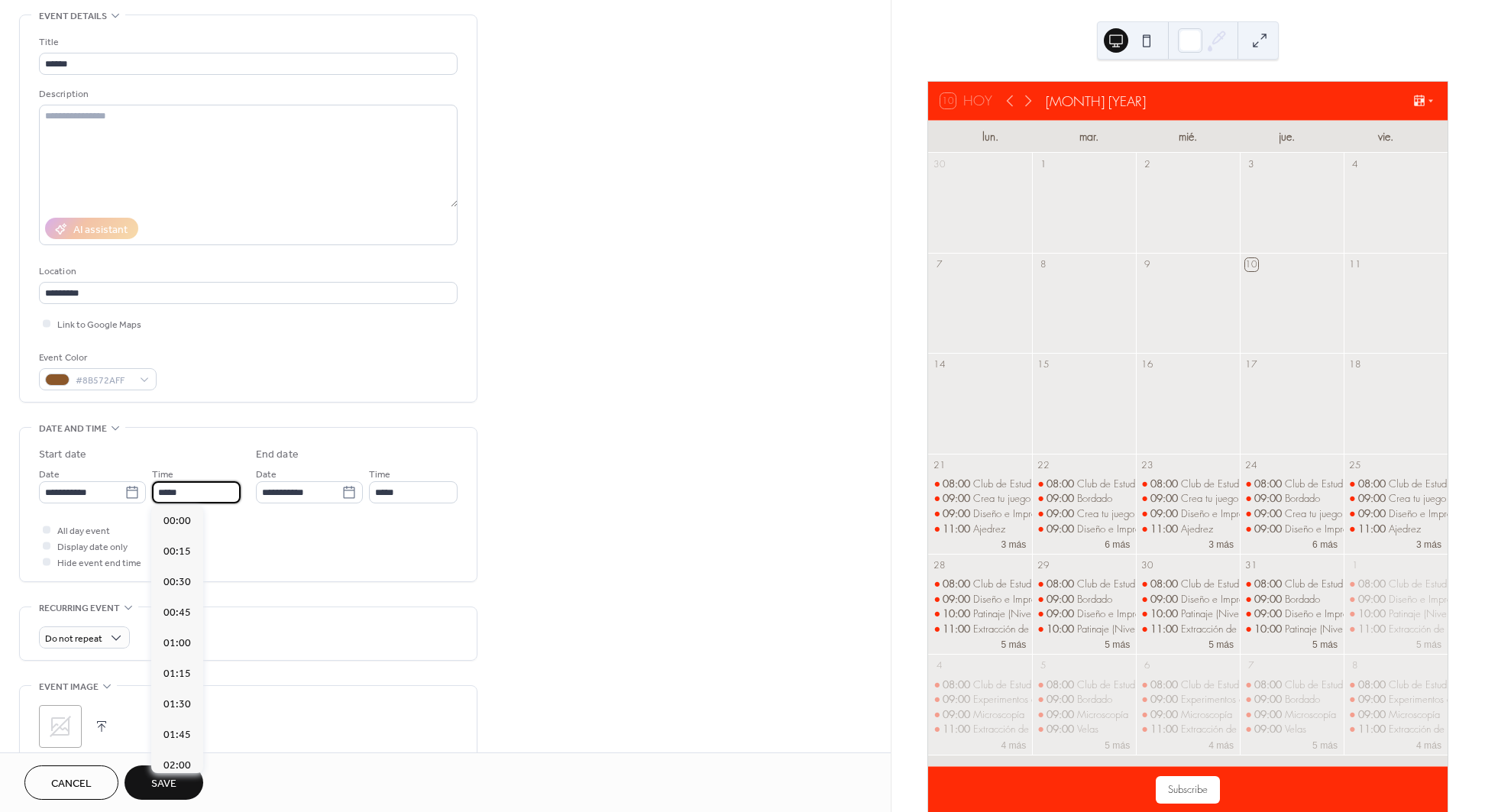 click on "*****" at bounding box center [196, 492] 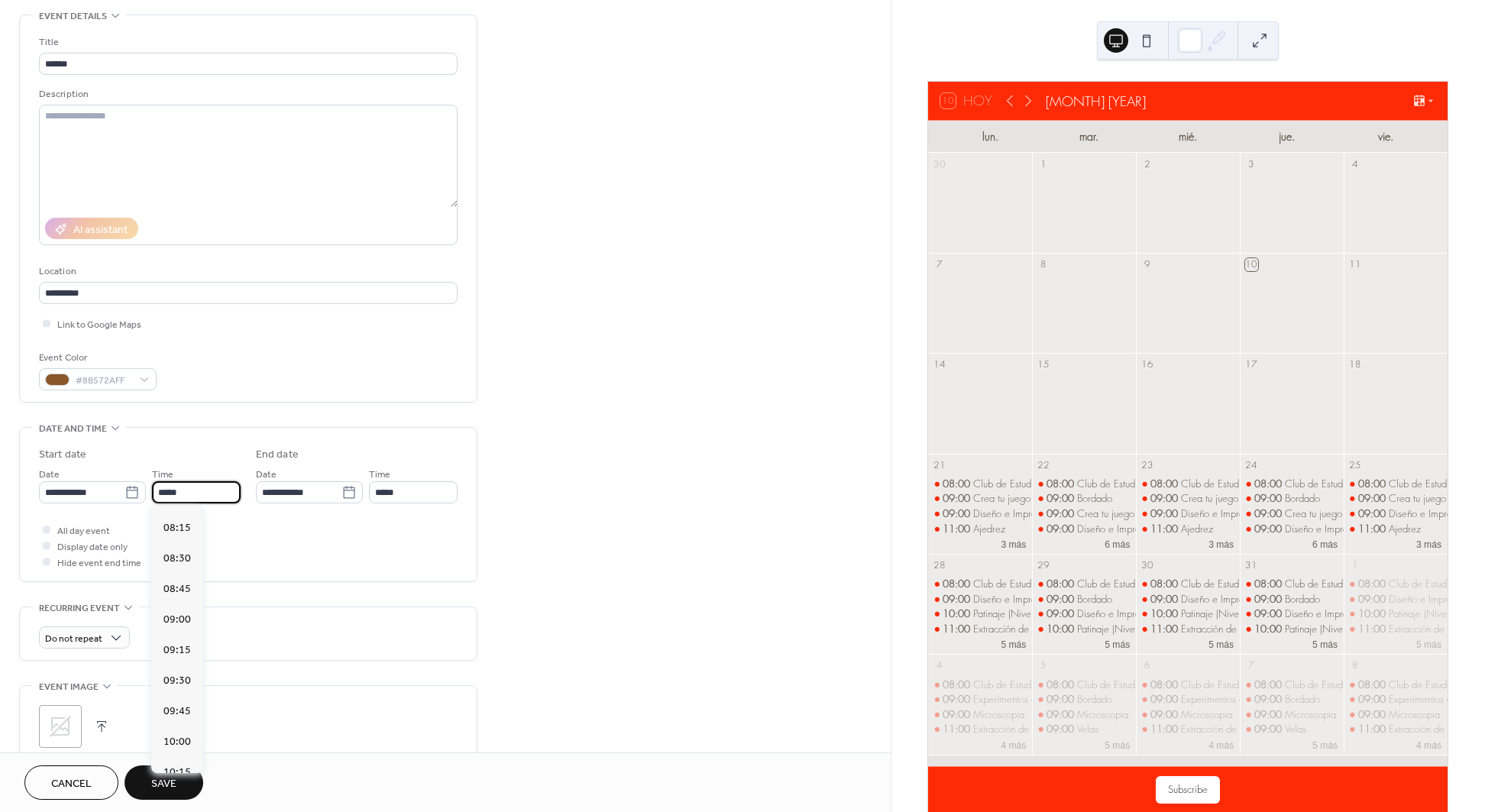 scroll, scrollTop: 999, scrollLeft: 0, axis: vertical 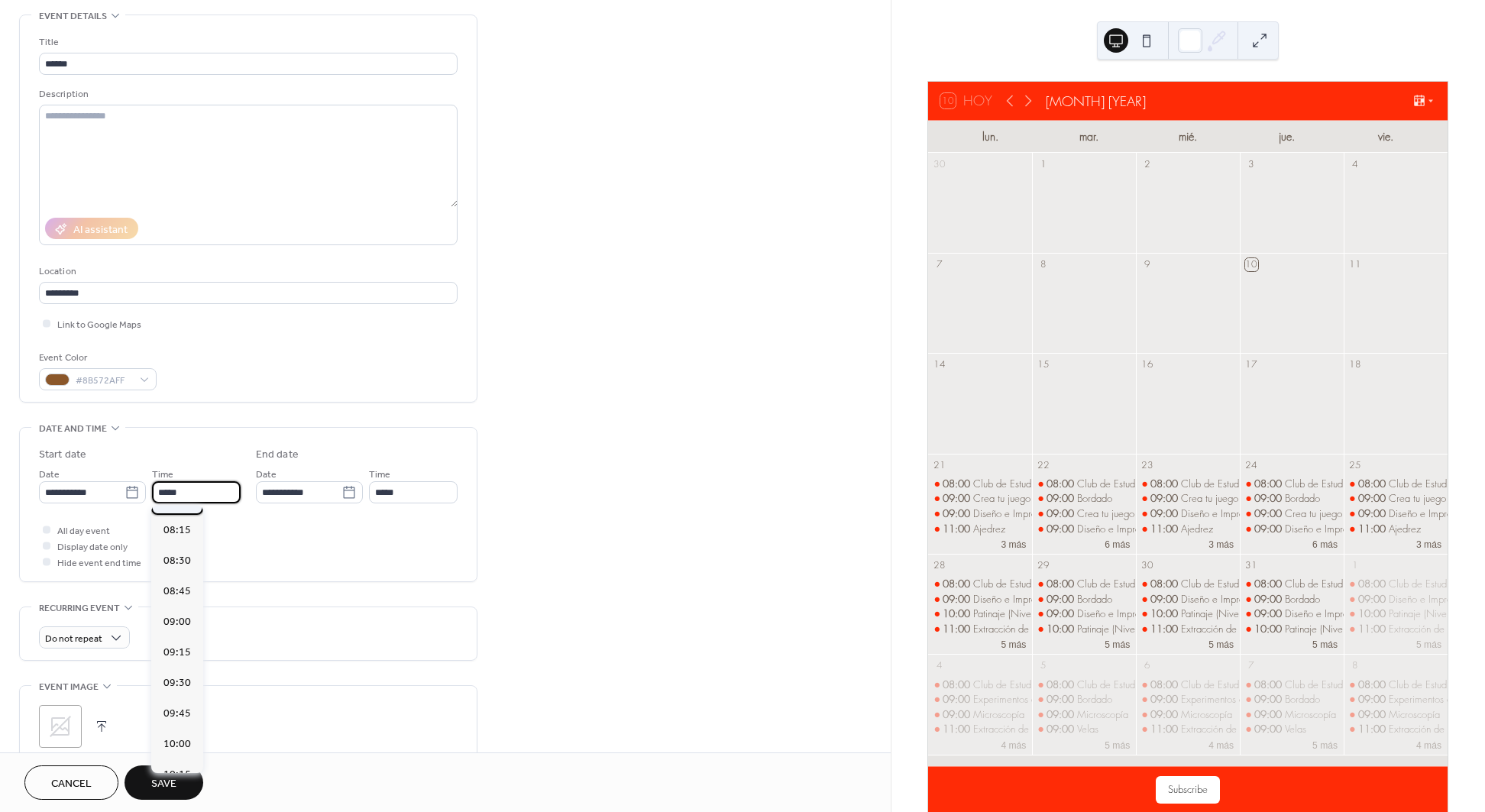 click on "08:00" at bounding box center [177, 499] 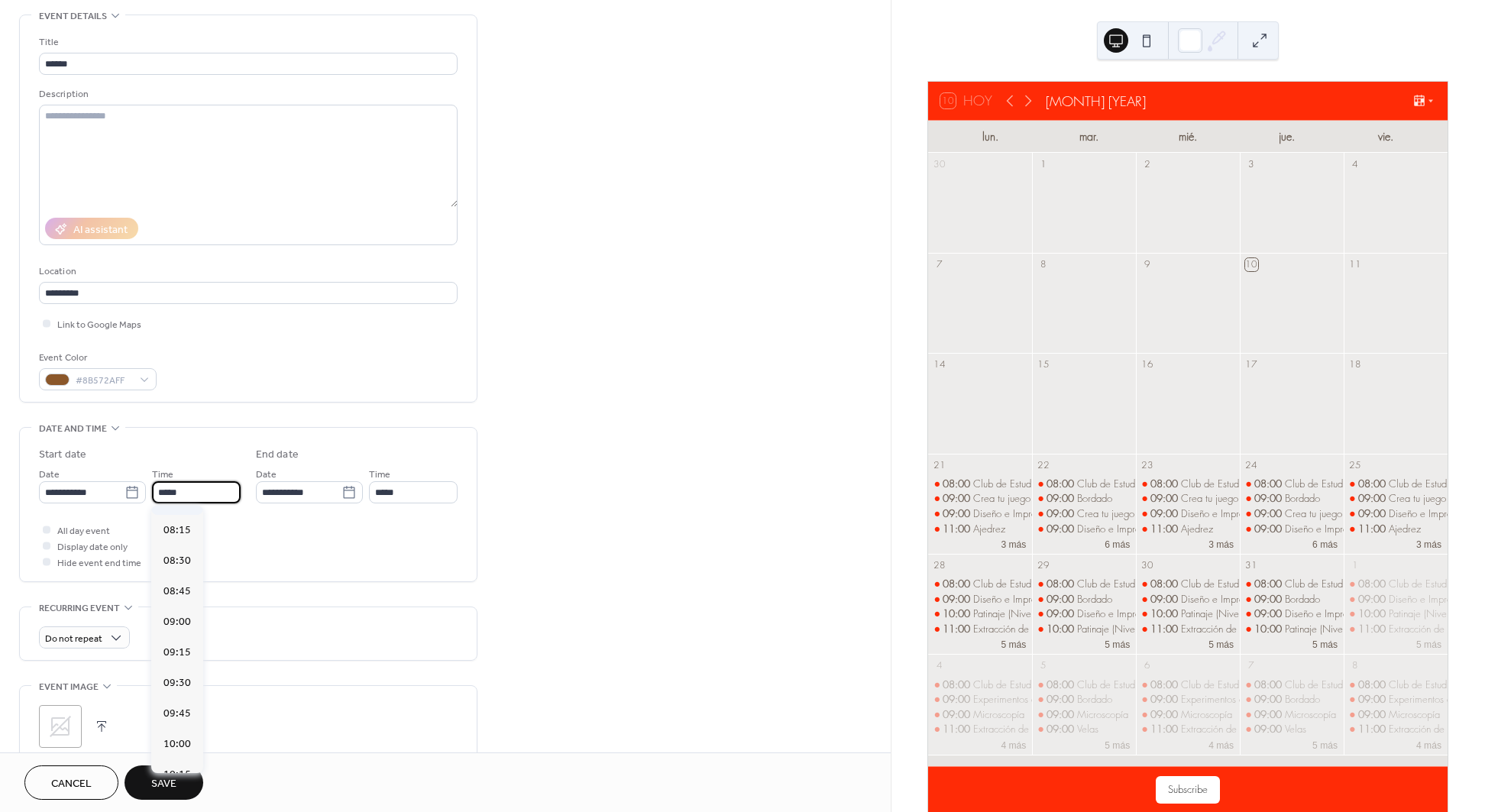 type on "*****" 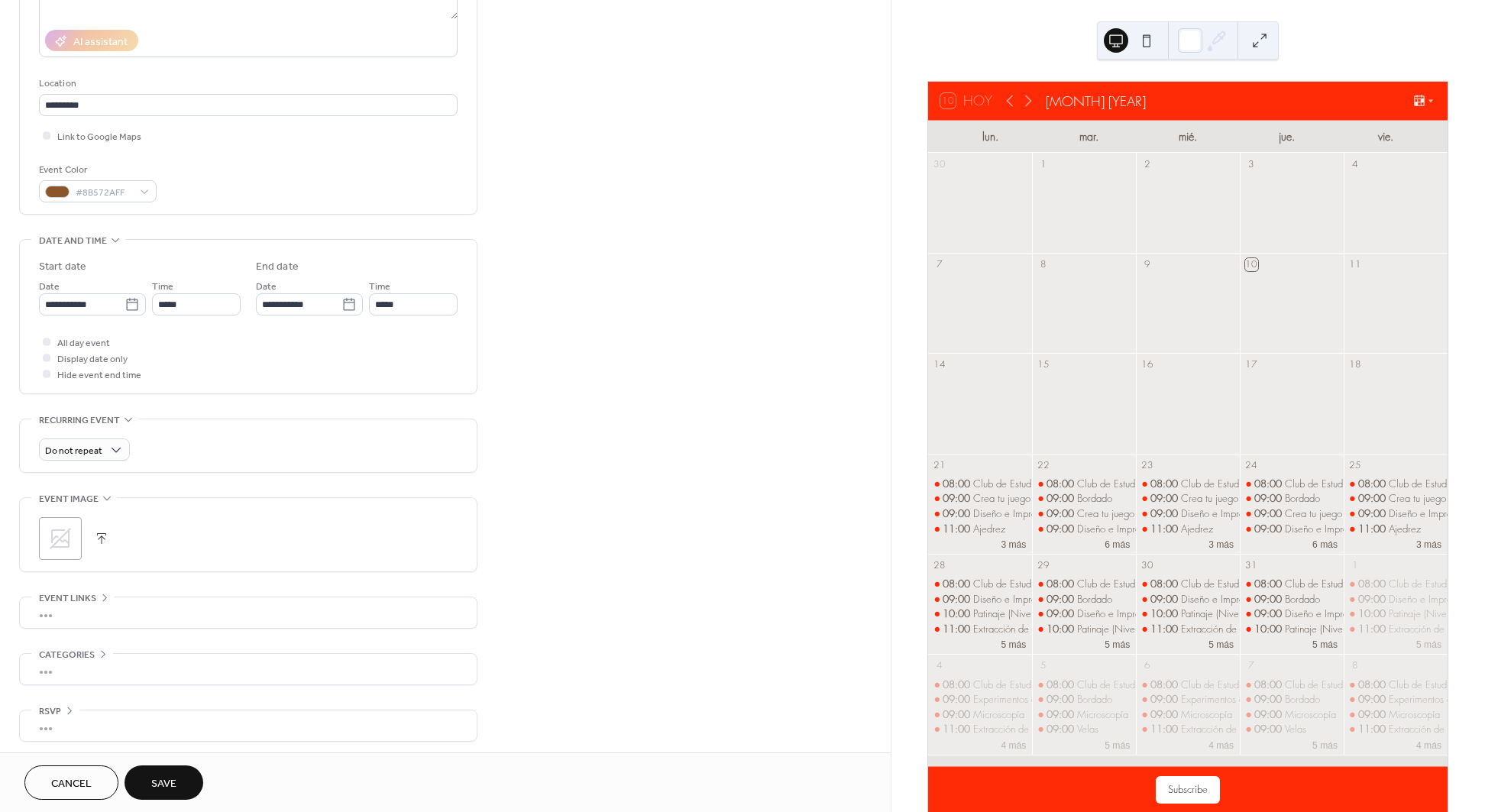 scroll, scrollTop: 259, scrollLeft: 0, axis: vertical 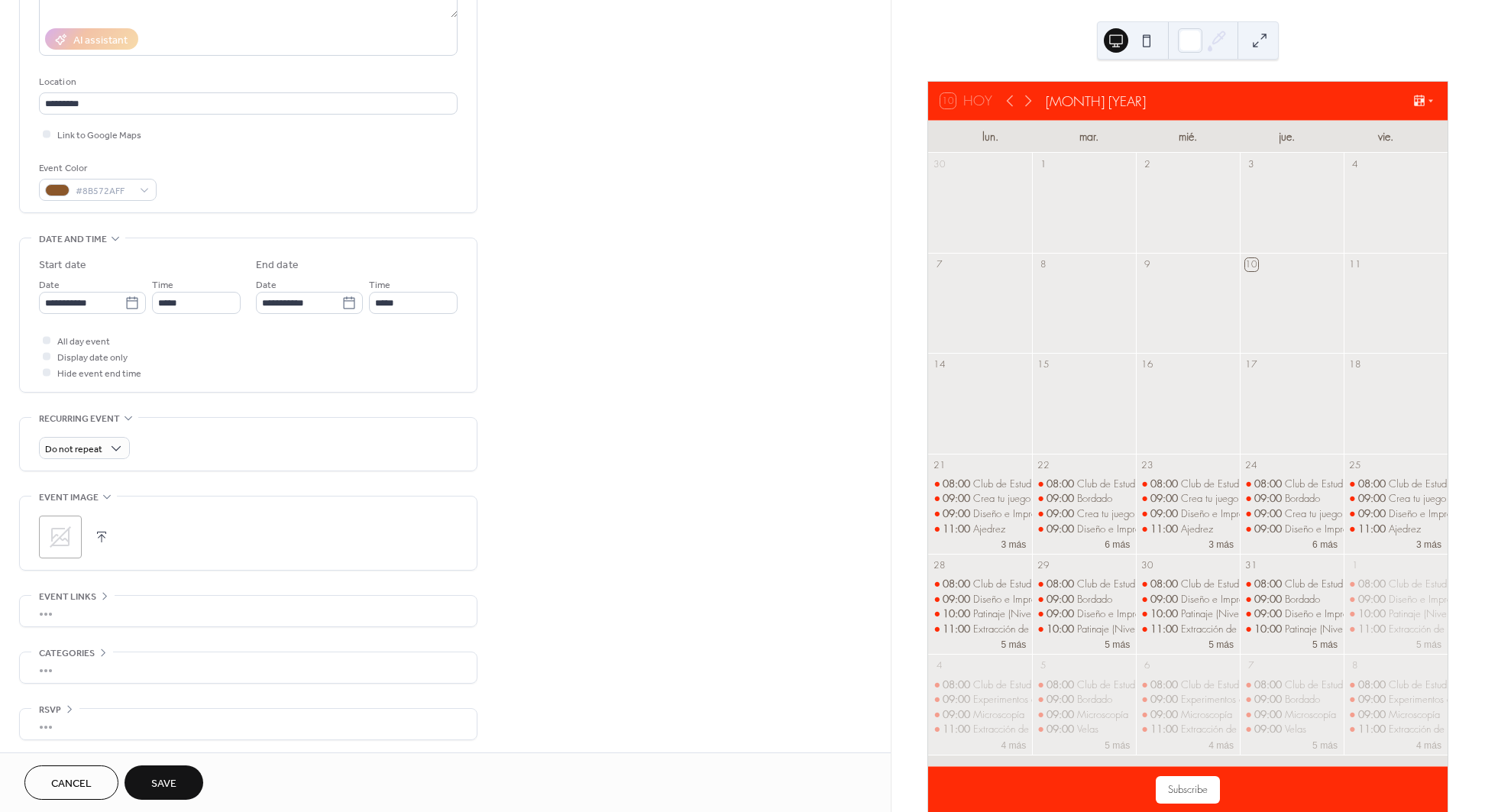click on "Save" at bounding box center [163, 782] 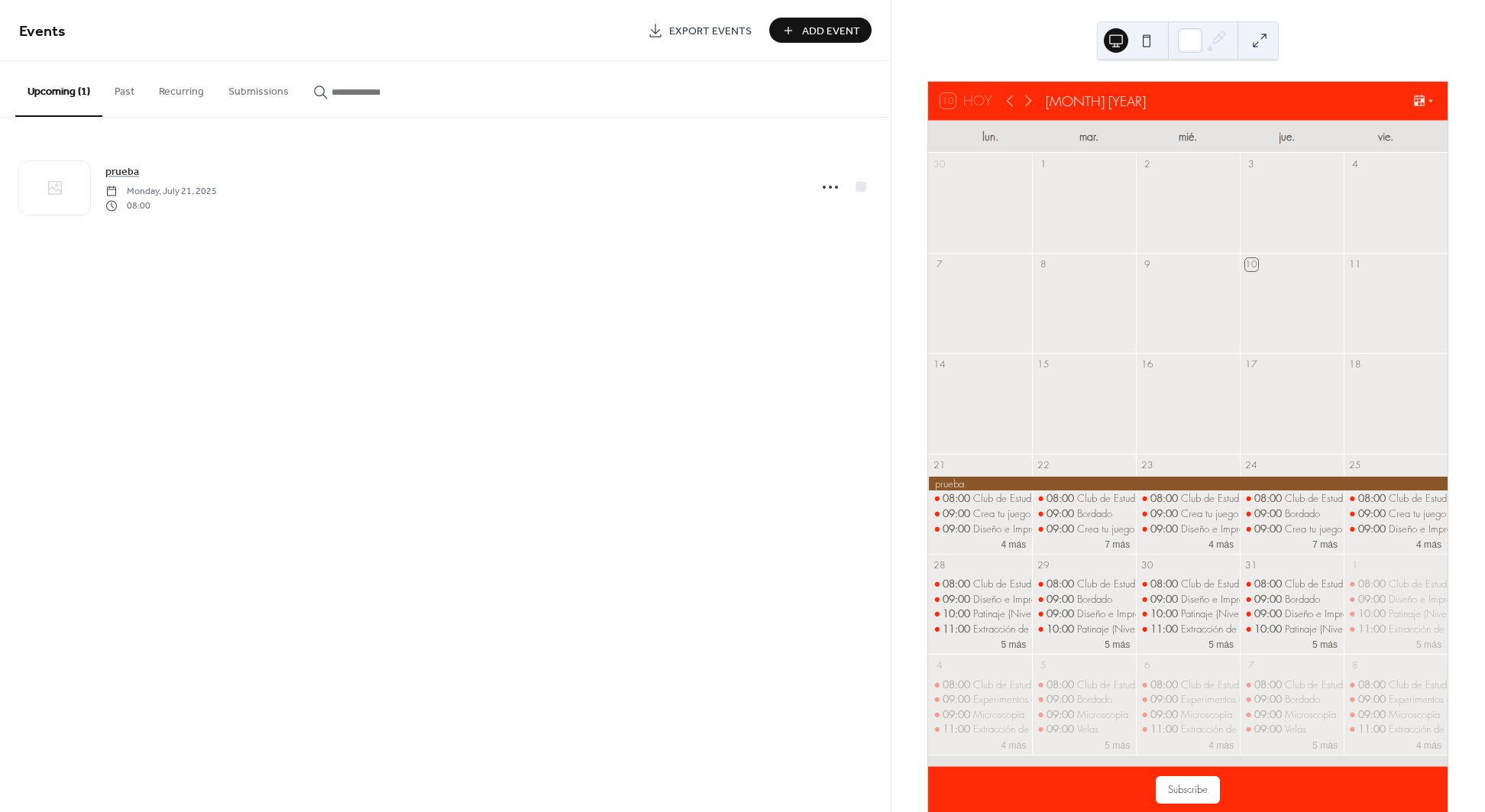 click on "Past" at bounding box center [125, 88] 